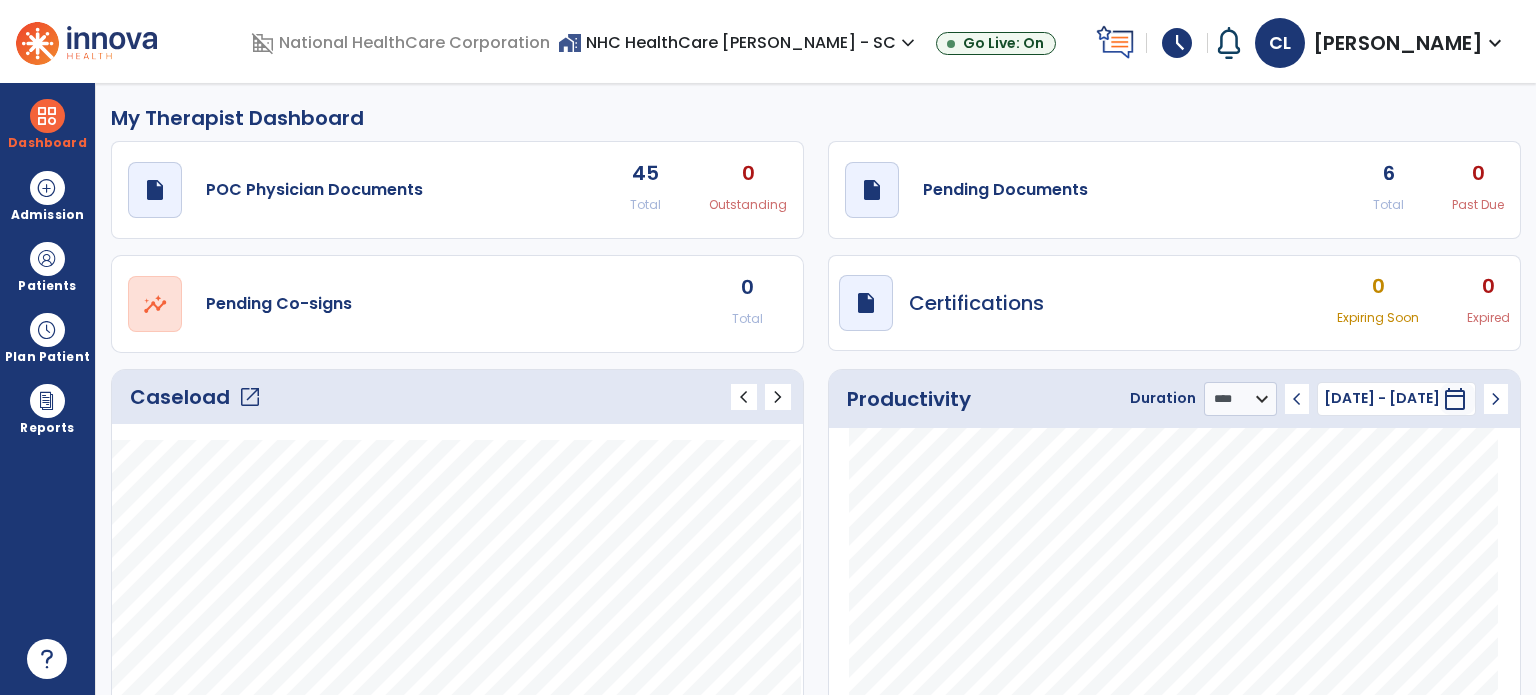 select on "****" 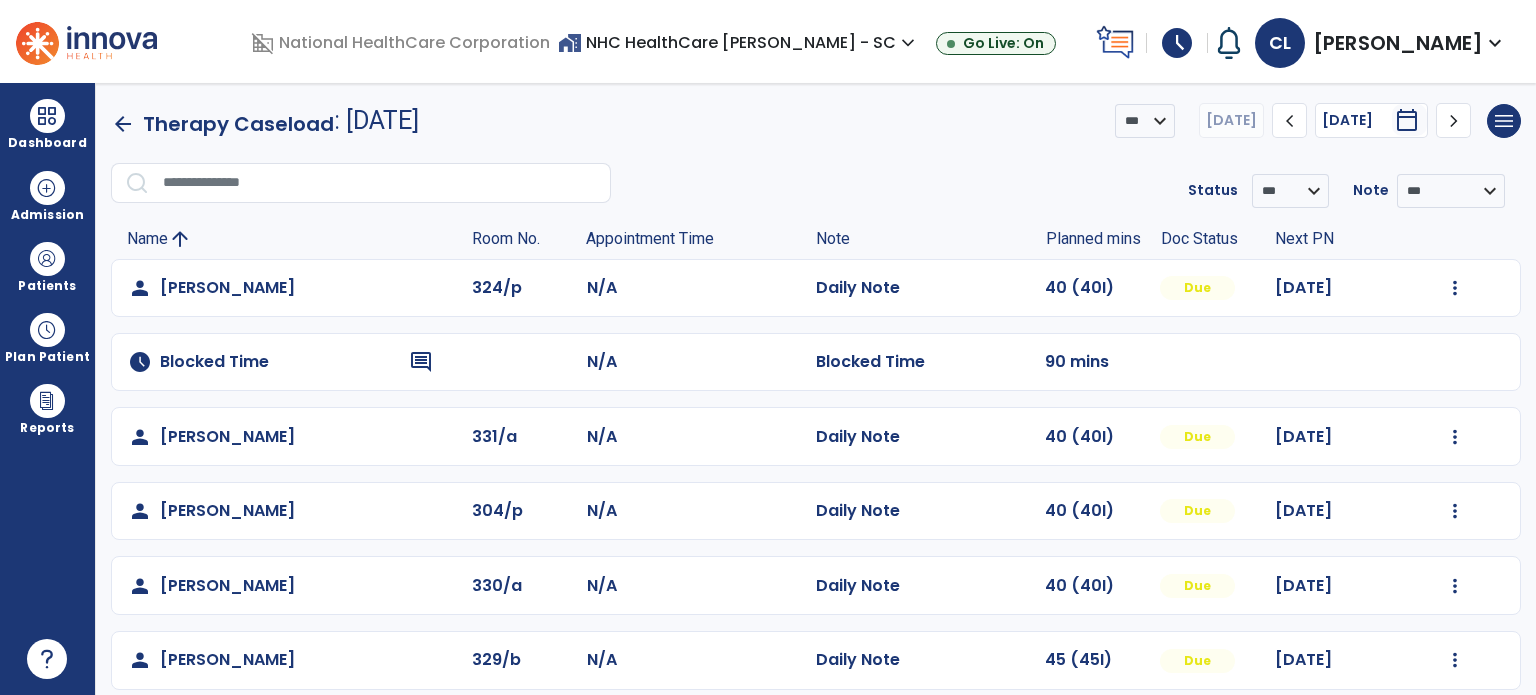scroll, scrollTop: 93, scrollLeft: 0, axis: vertical 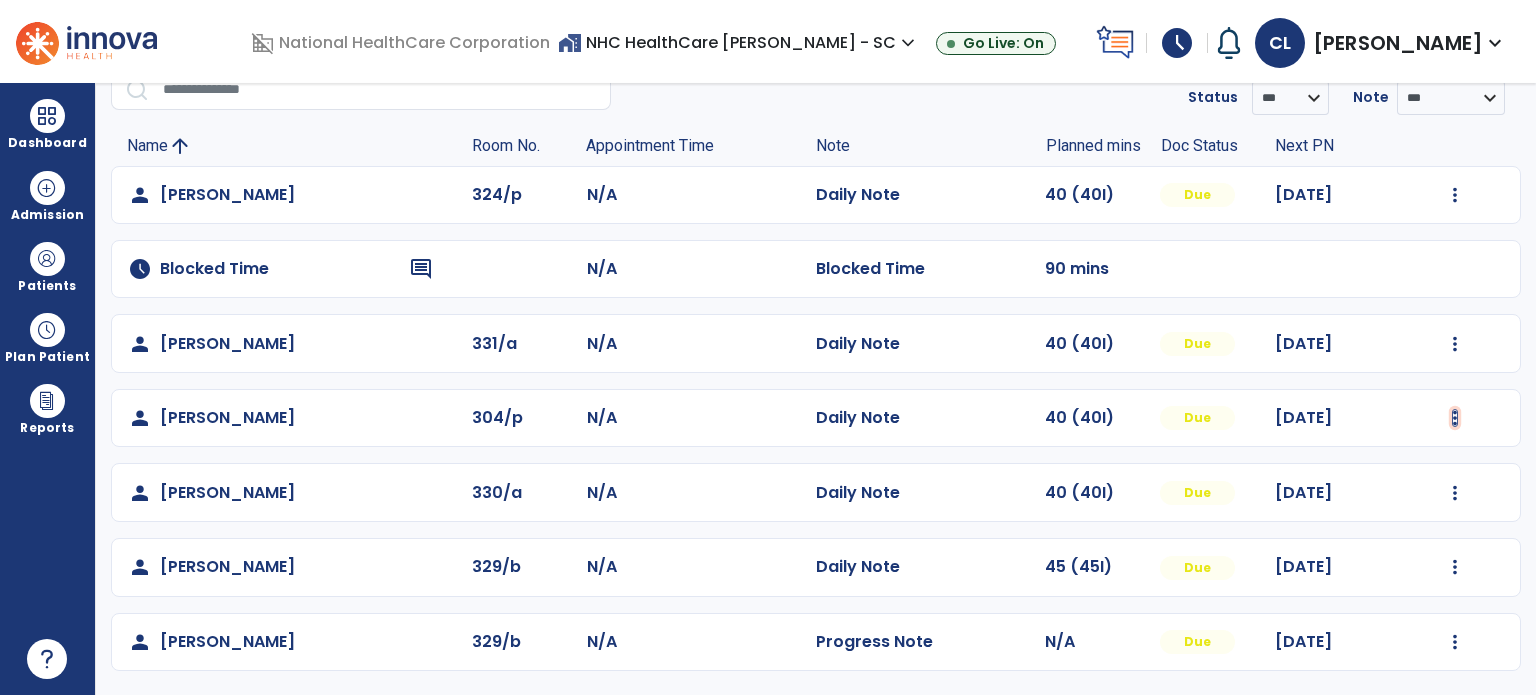 click at bounding box center (1455, 195) 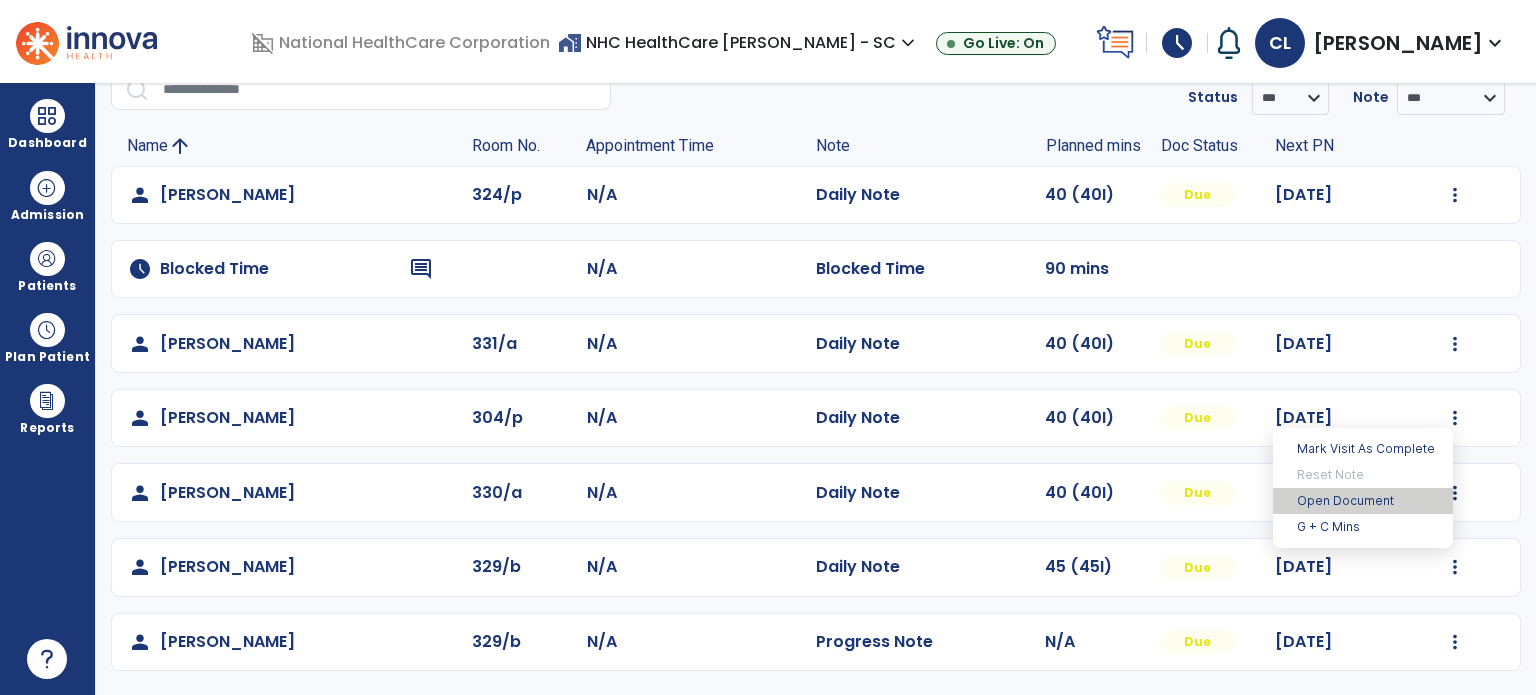 click on "Open Document" at bounding box center [1363, 501] 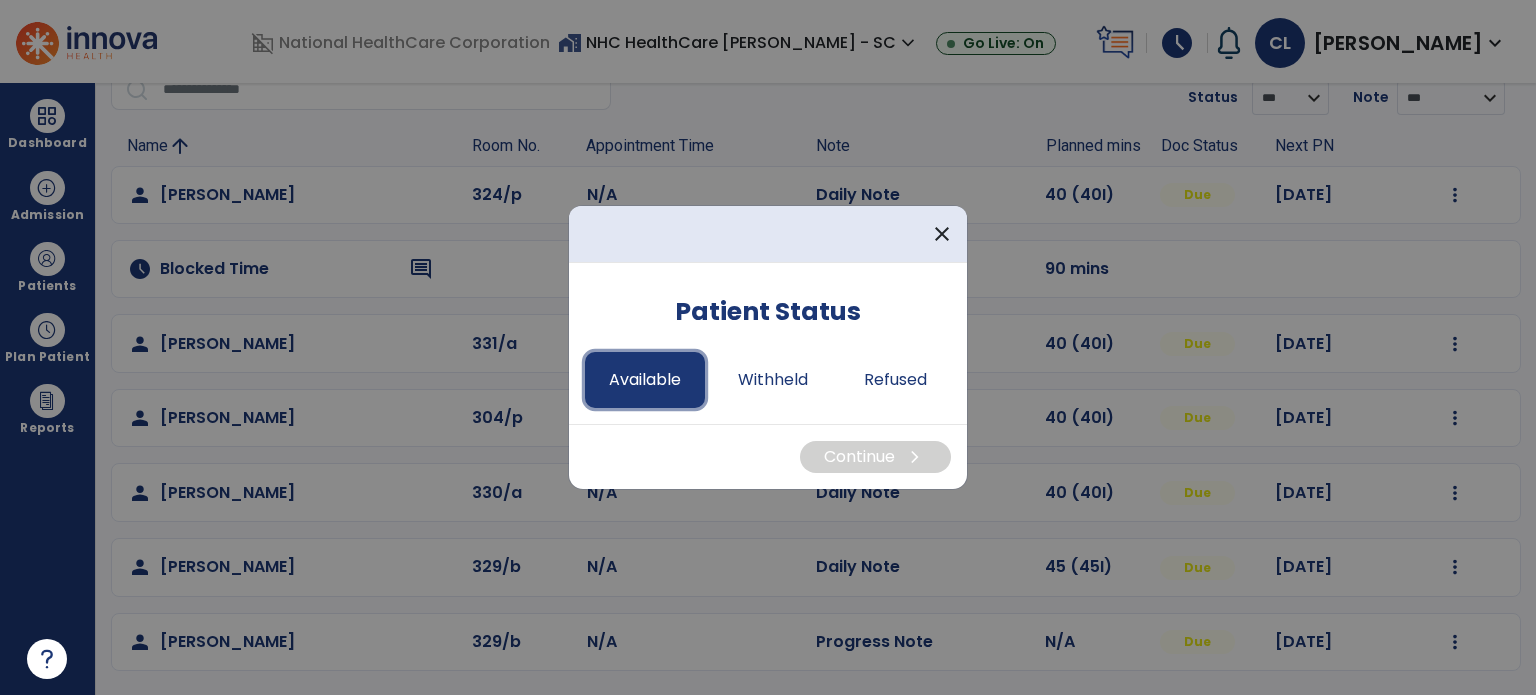 click on "Available" at bounding box center (645, 380) 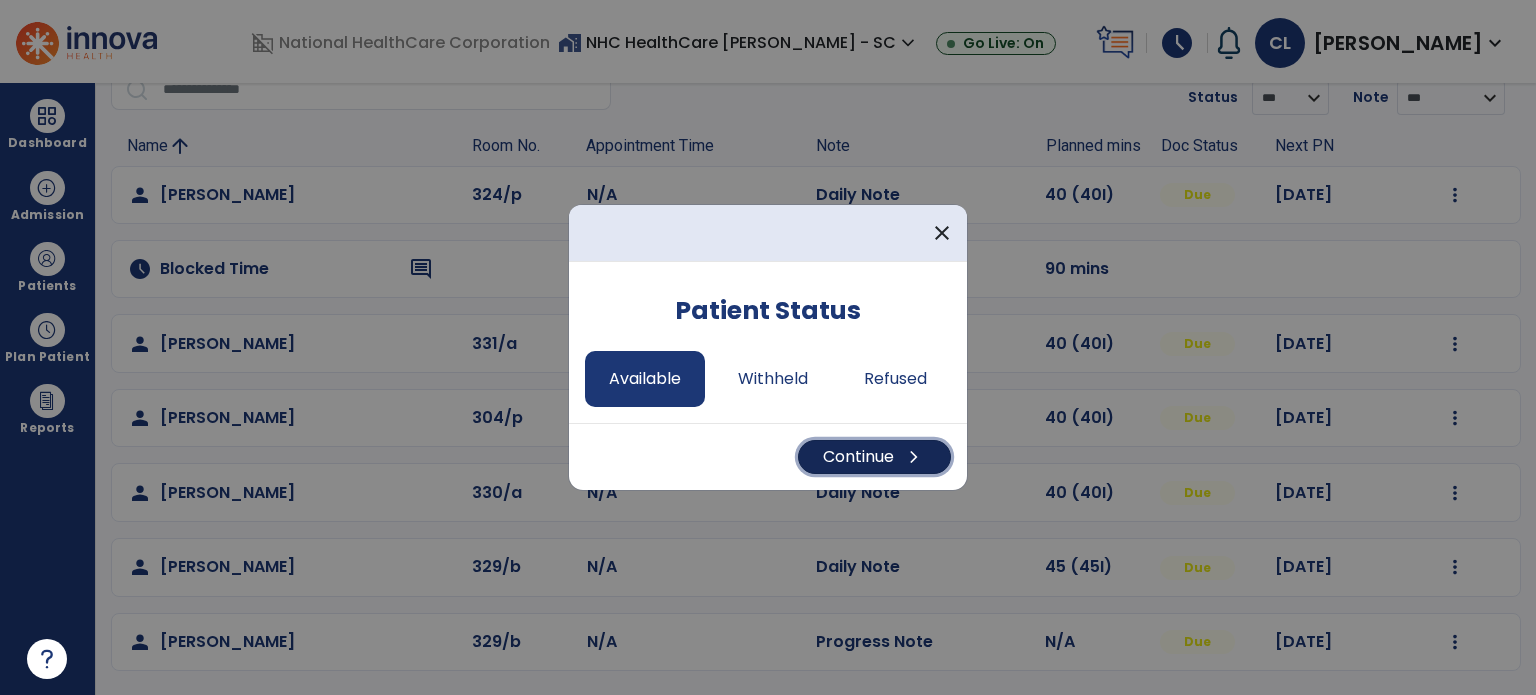 click on "Continue   chevron_right" at bounding box center [874, 457] 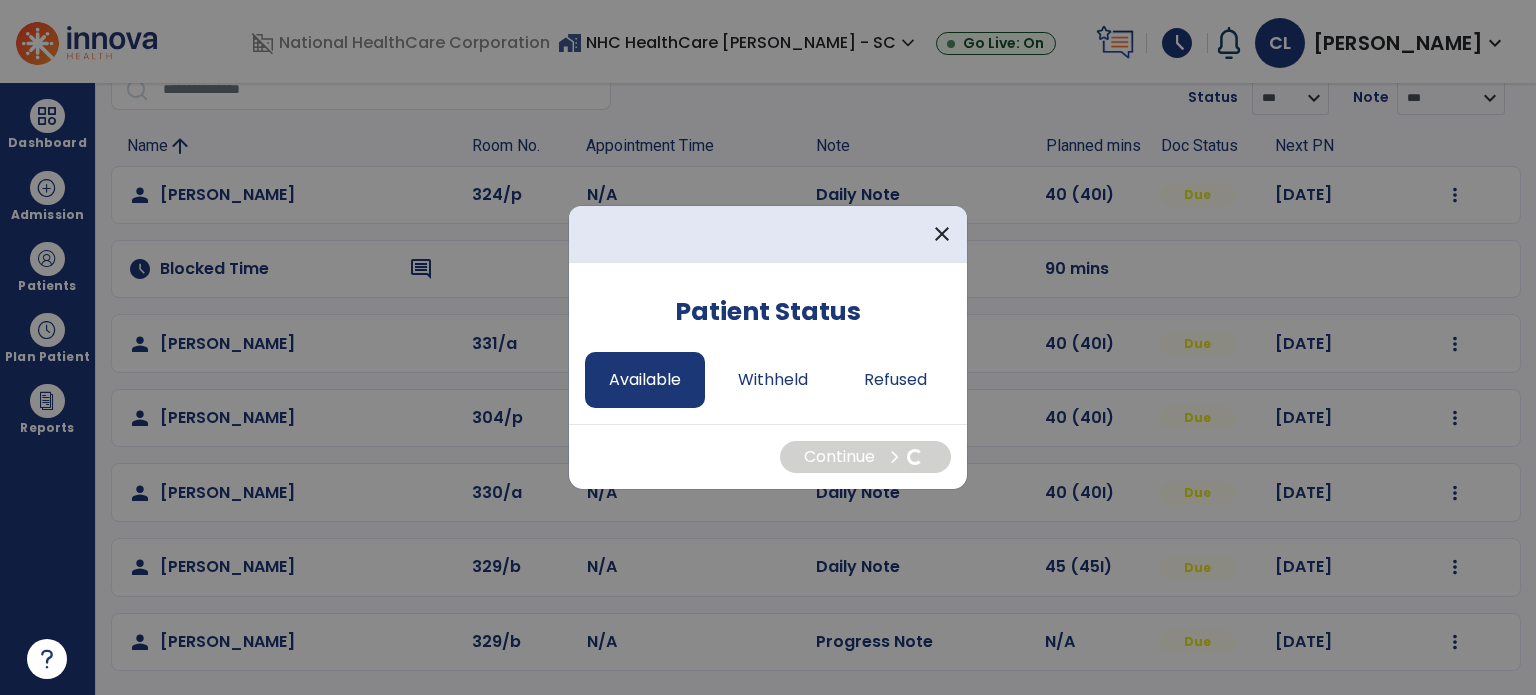 select on "*" 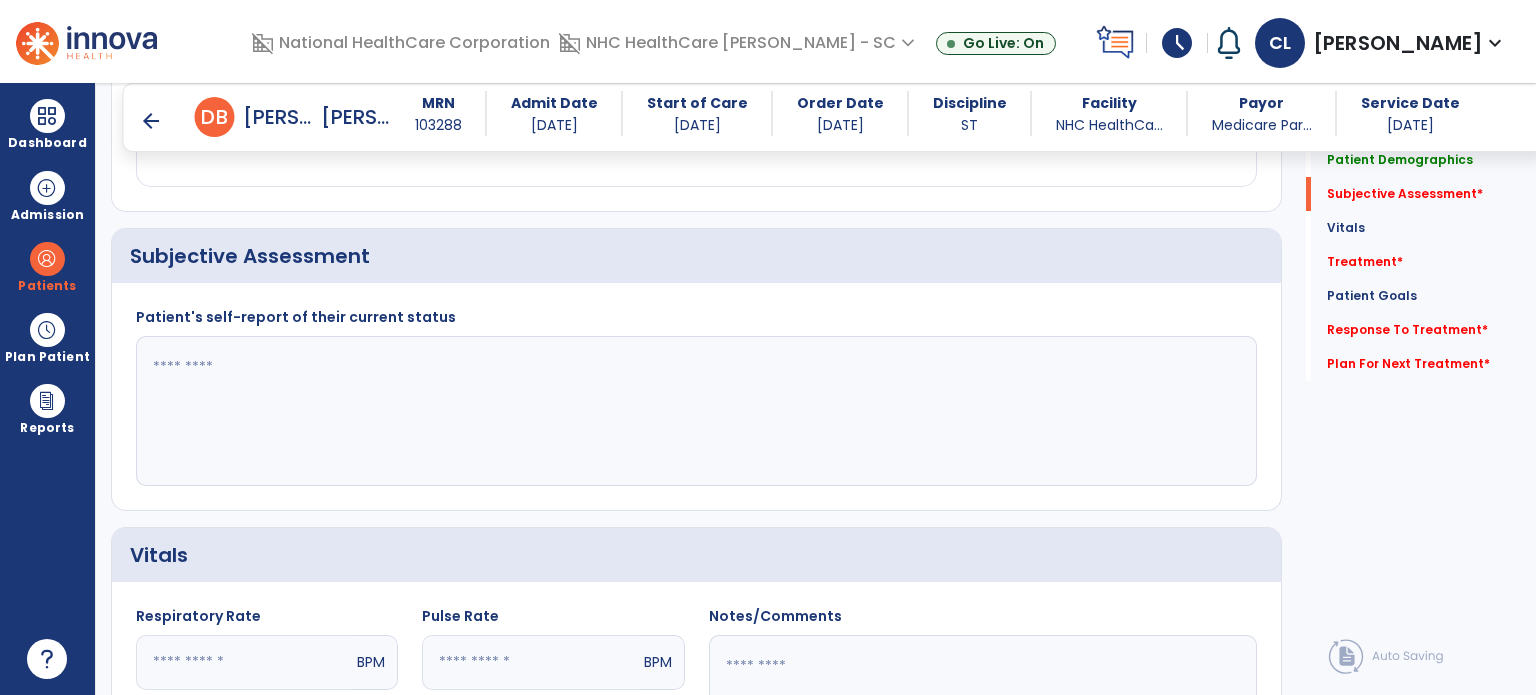 scroll, scrollTop: 446, scrollLeft: 0, axis: vertical 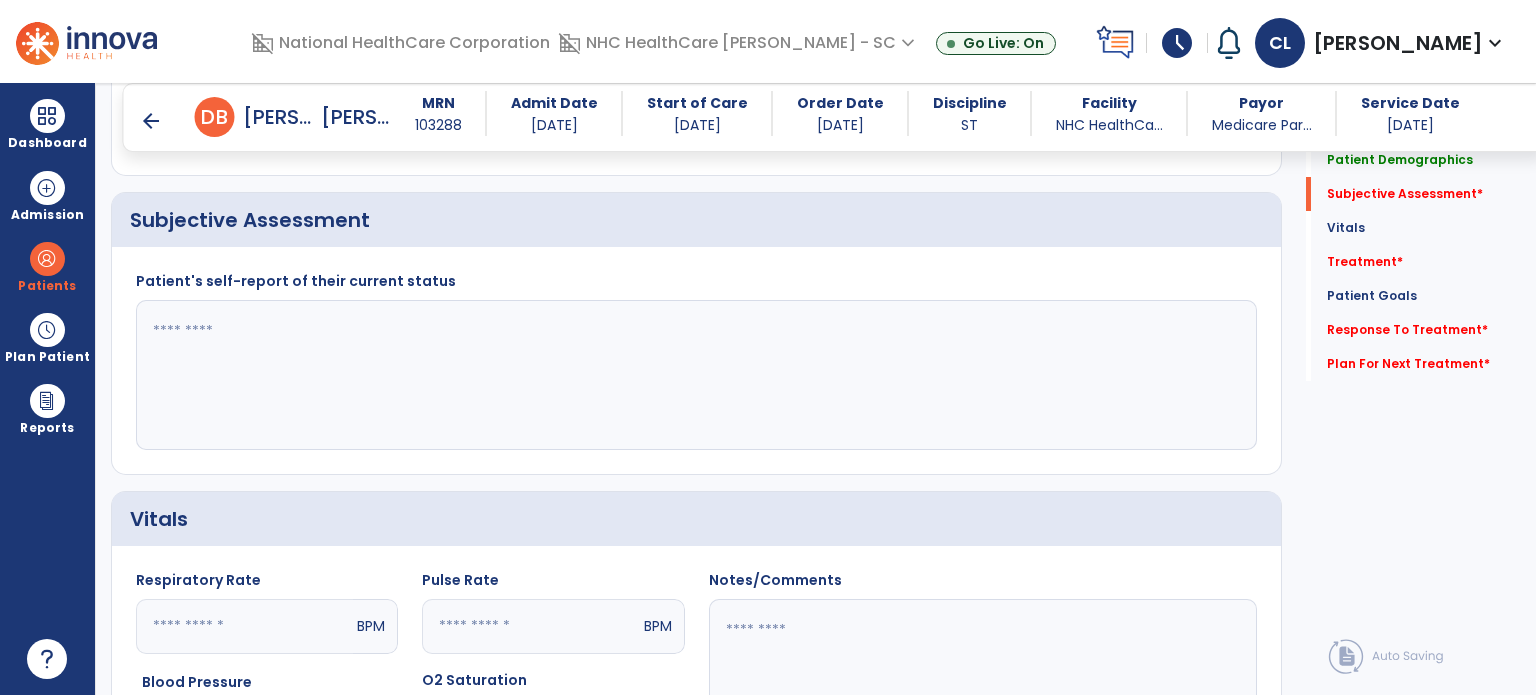 click 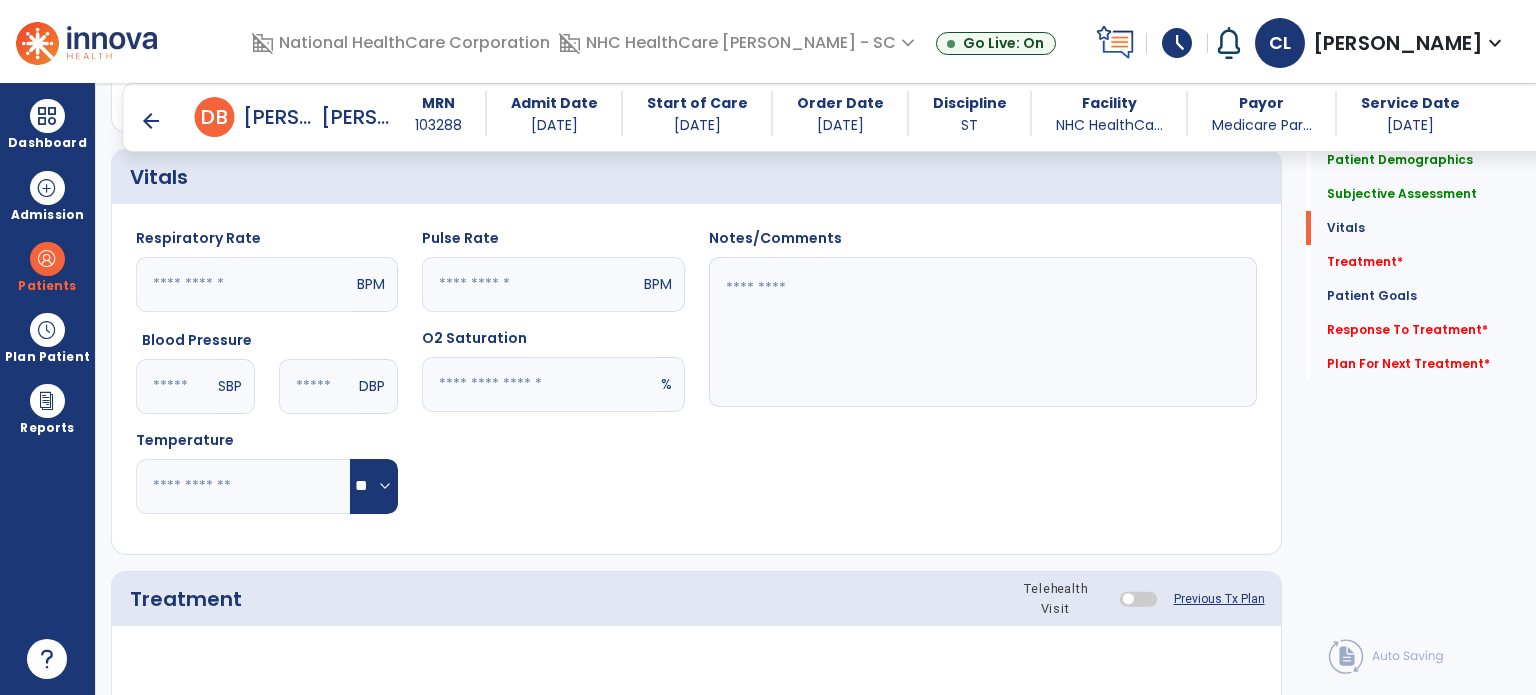 scroll, scrollTop: 1040, scrollLeft: 0, axis: vertical 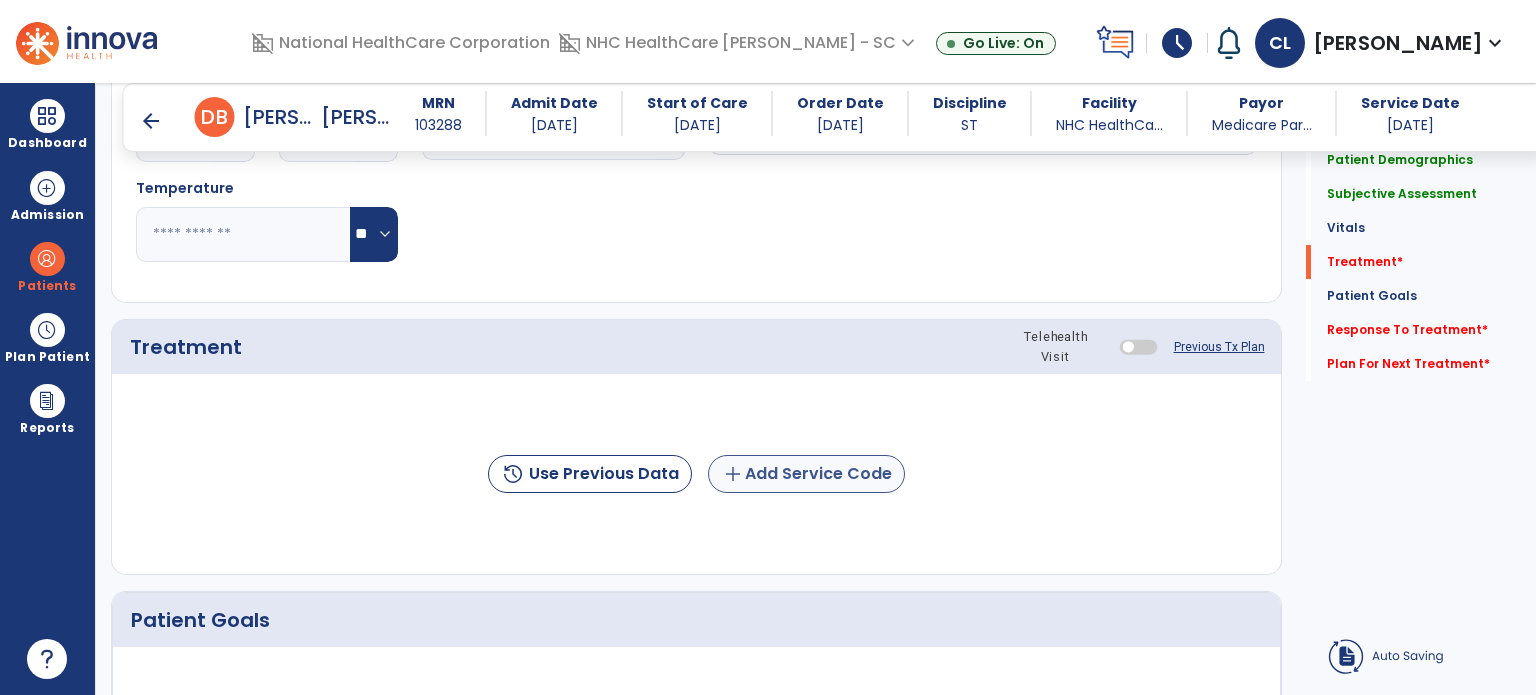 type on "**********" 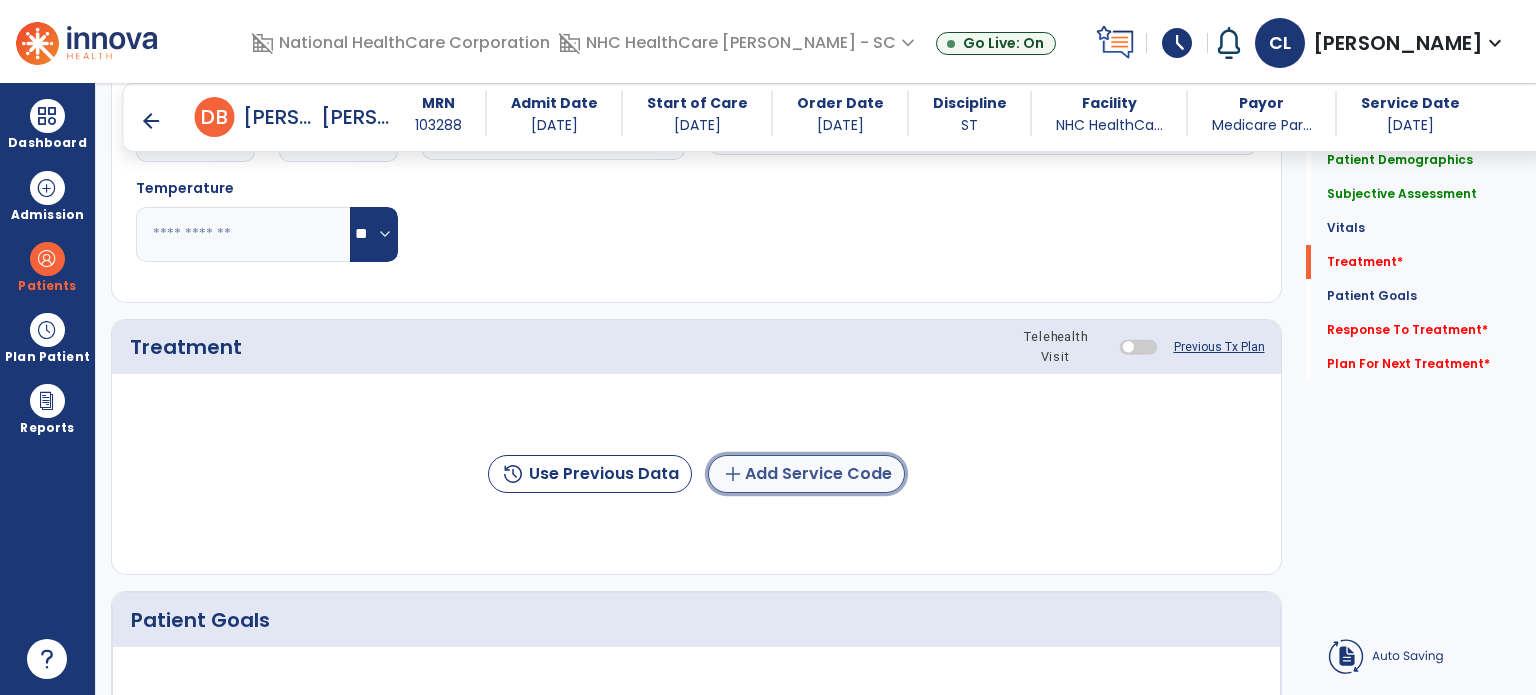 click on "add  Add Service Code" 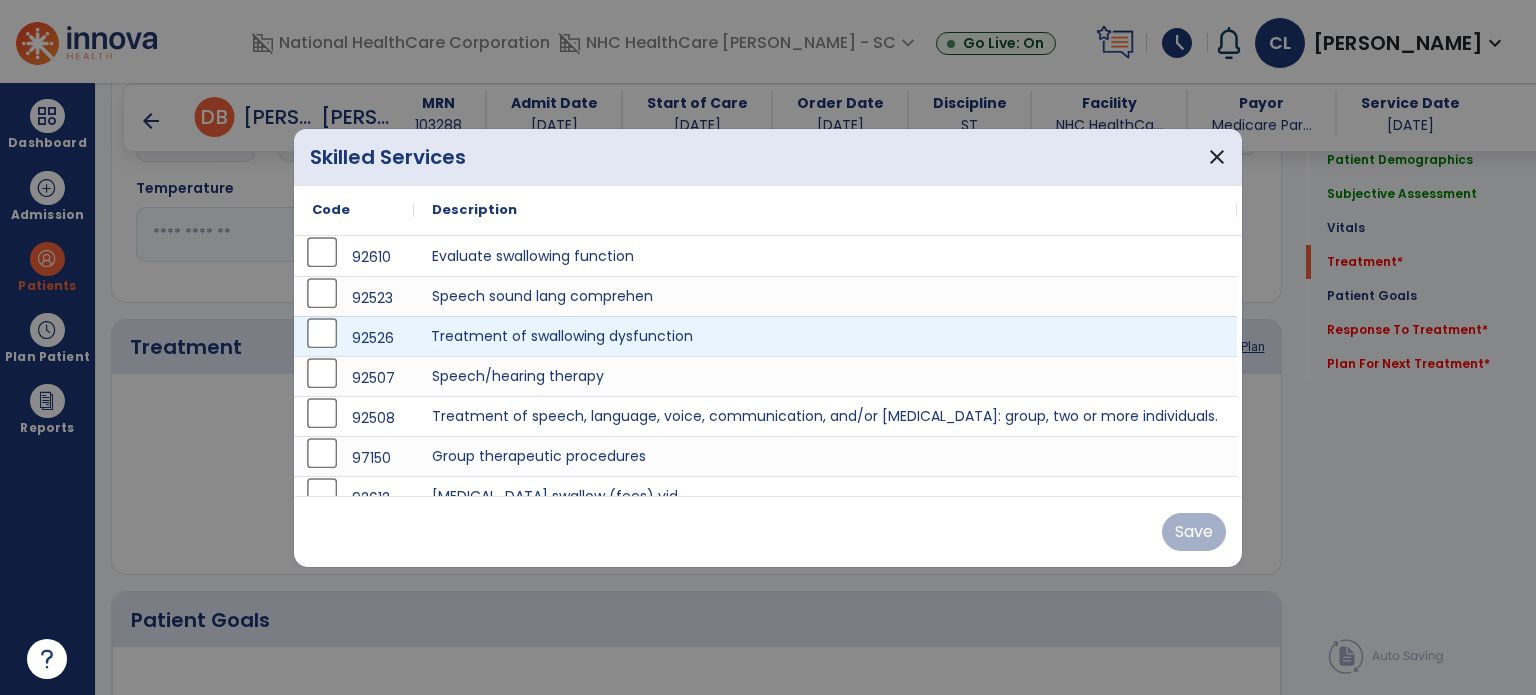 click on "Treatment of swallowing dysfunction" at bounding box center (825, 336) 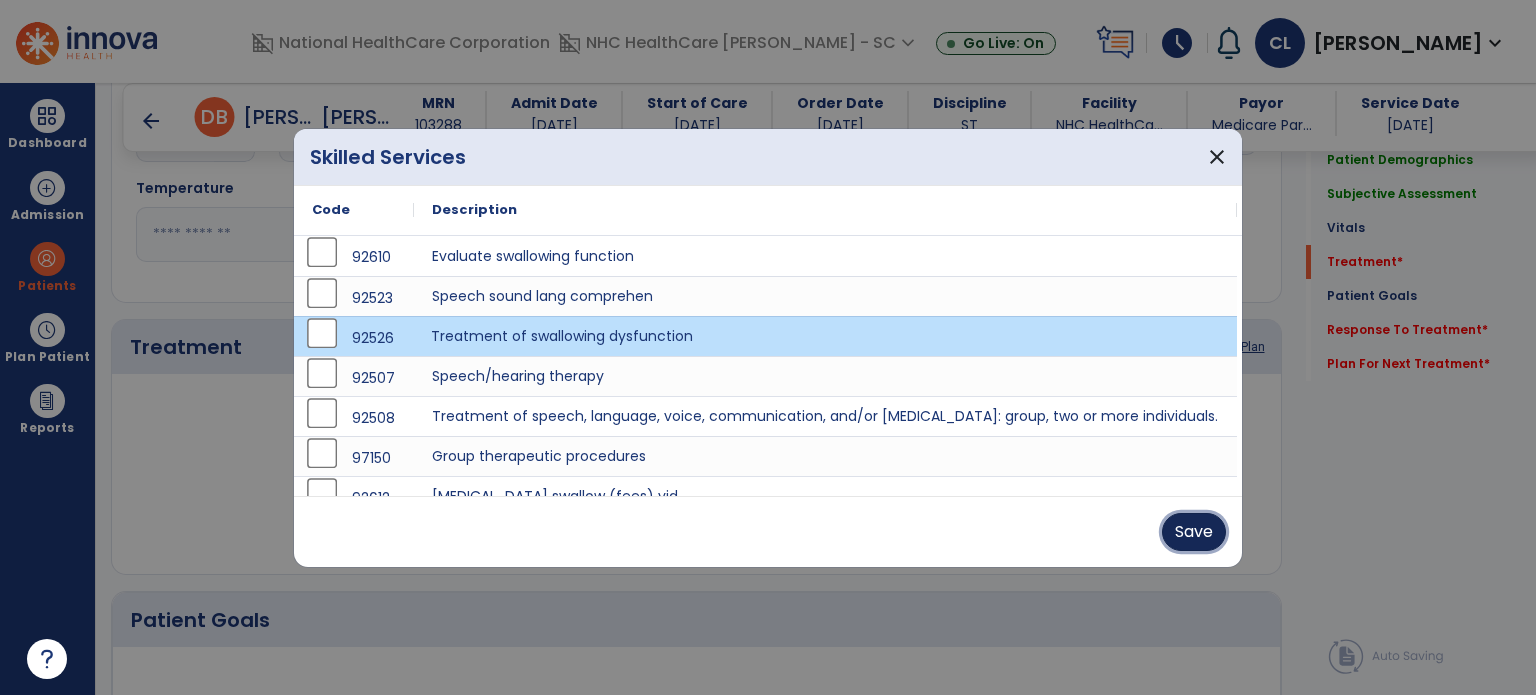click on "Save" at bounding box center [1194, 532] 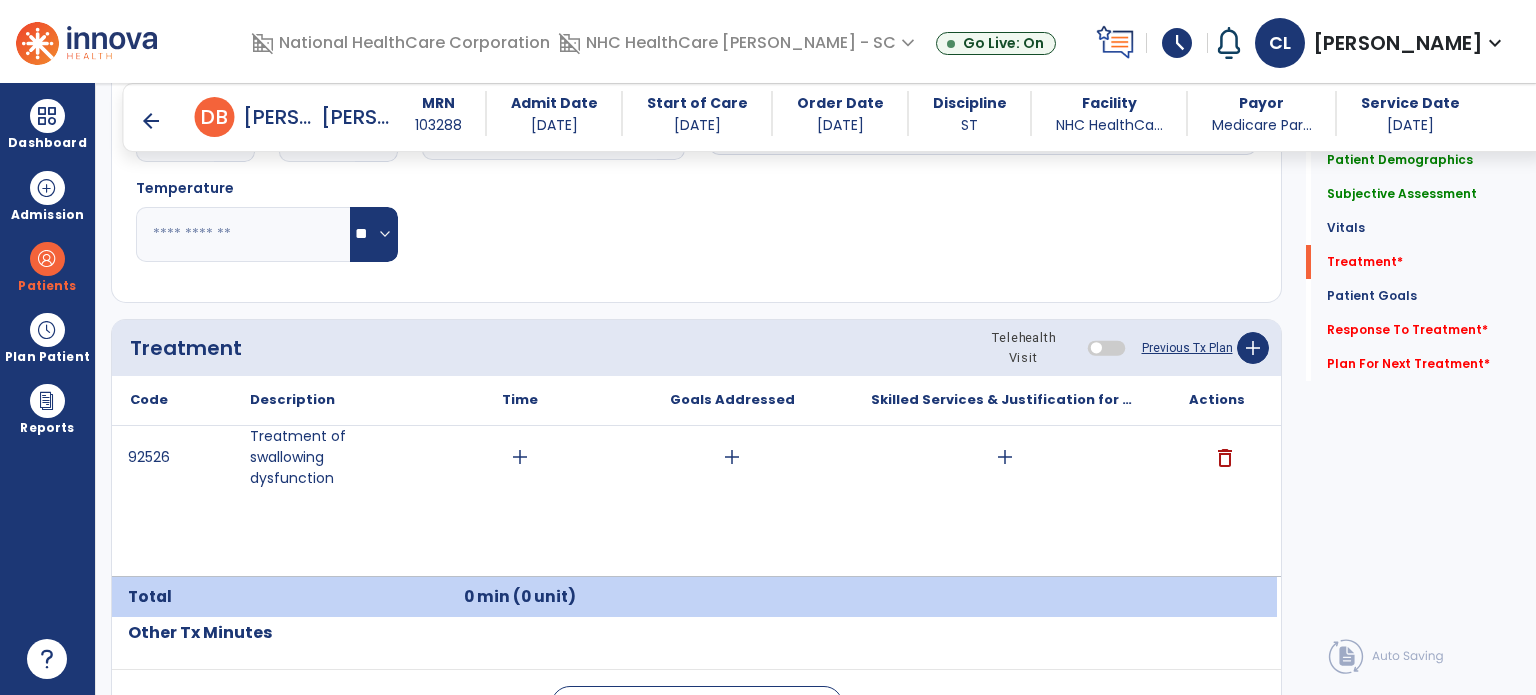 scroll, scrollTop: 1144, scrollLeft: 0, axis: vertical 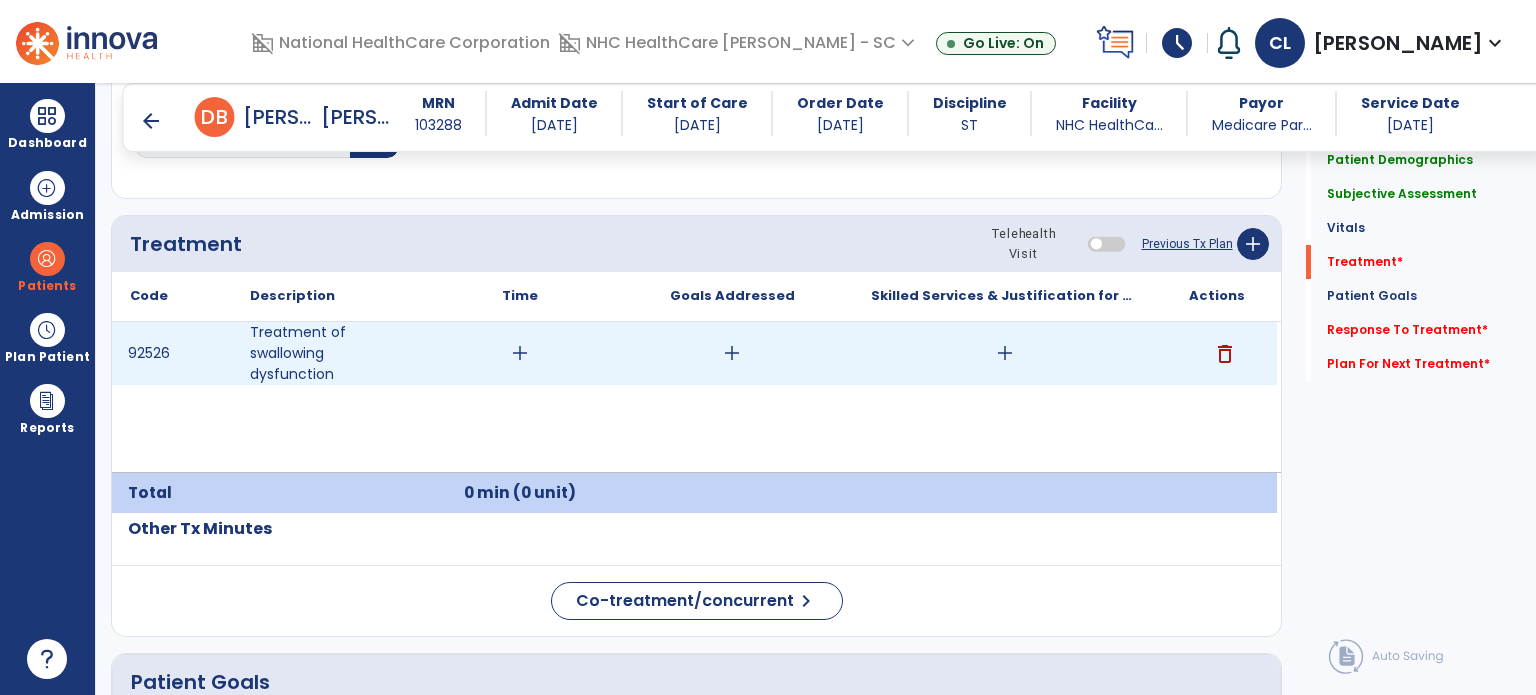 click on "add" at bounding box center (1004, 353) 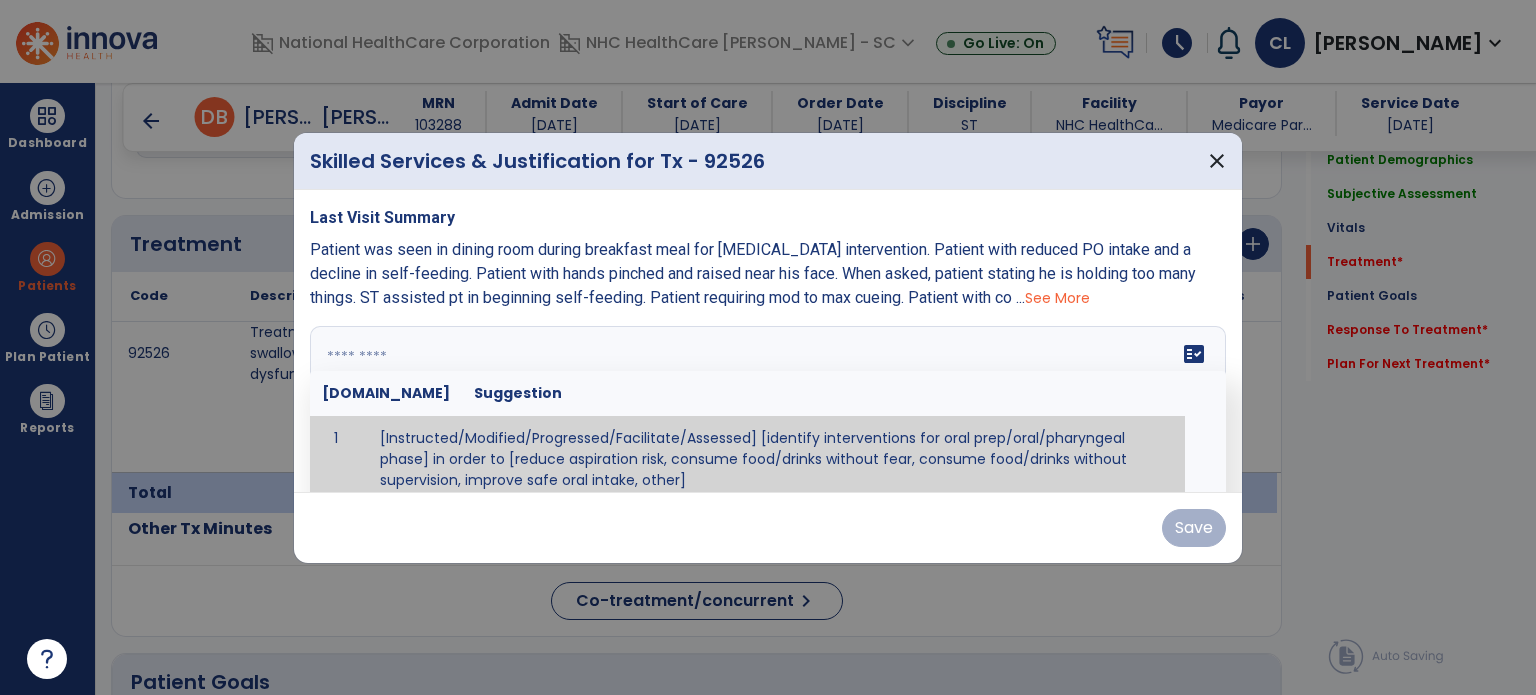 click at bounding box center (766, 401) 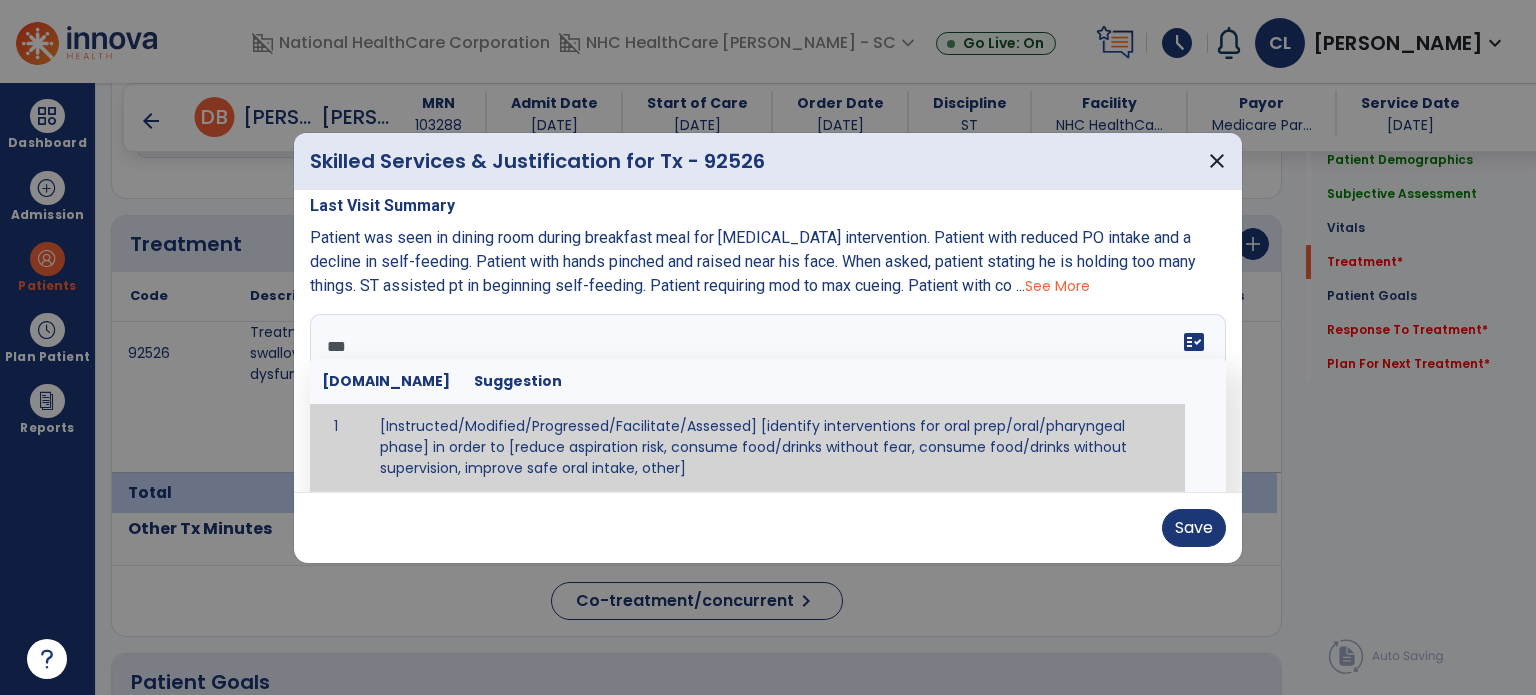 scroll, scrollTop: 0, scrollLeft: 0, axis: both 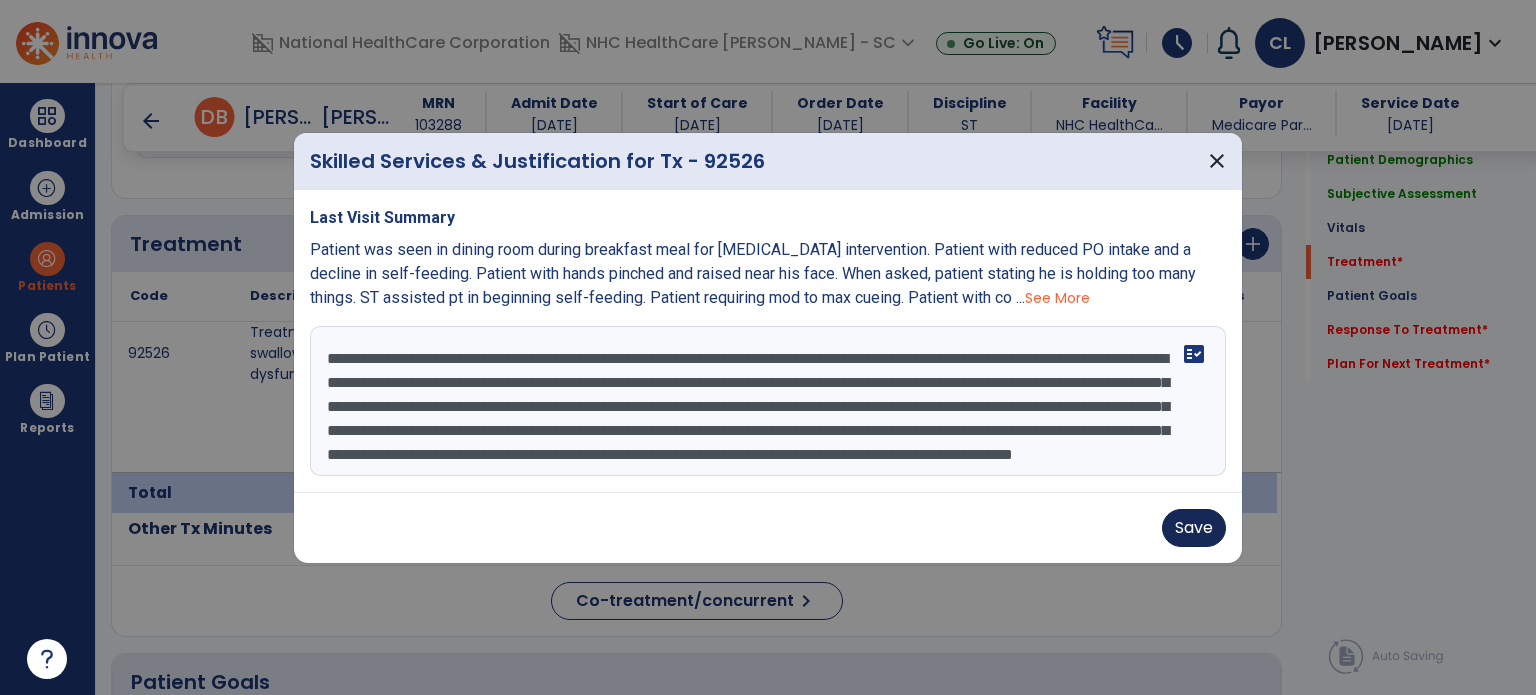 type on "**********" 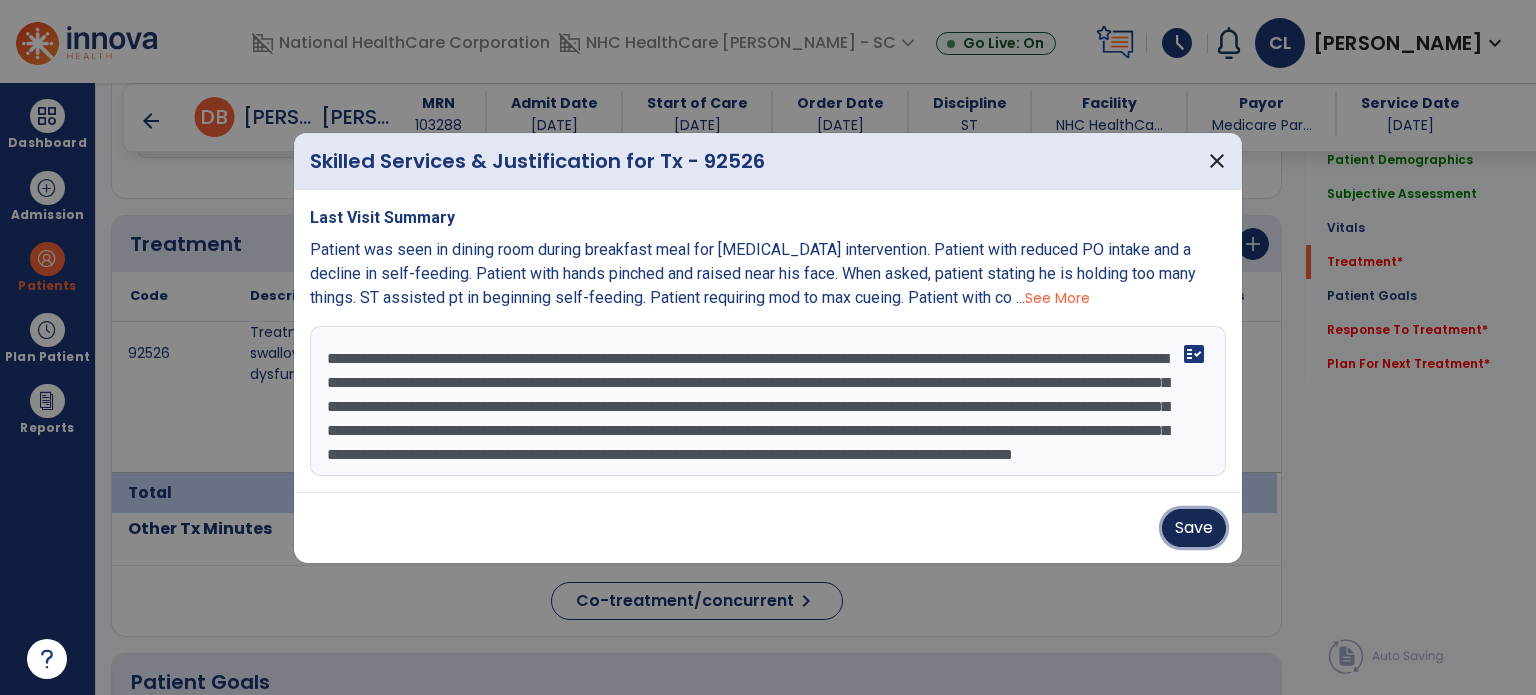 click on "Save" at bounding box center (1194, 528) 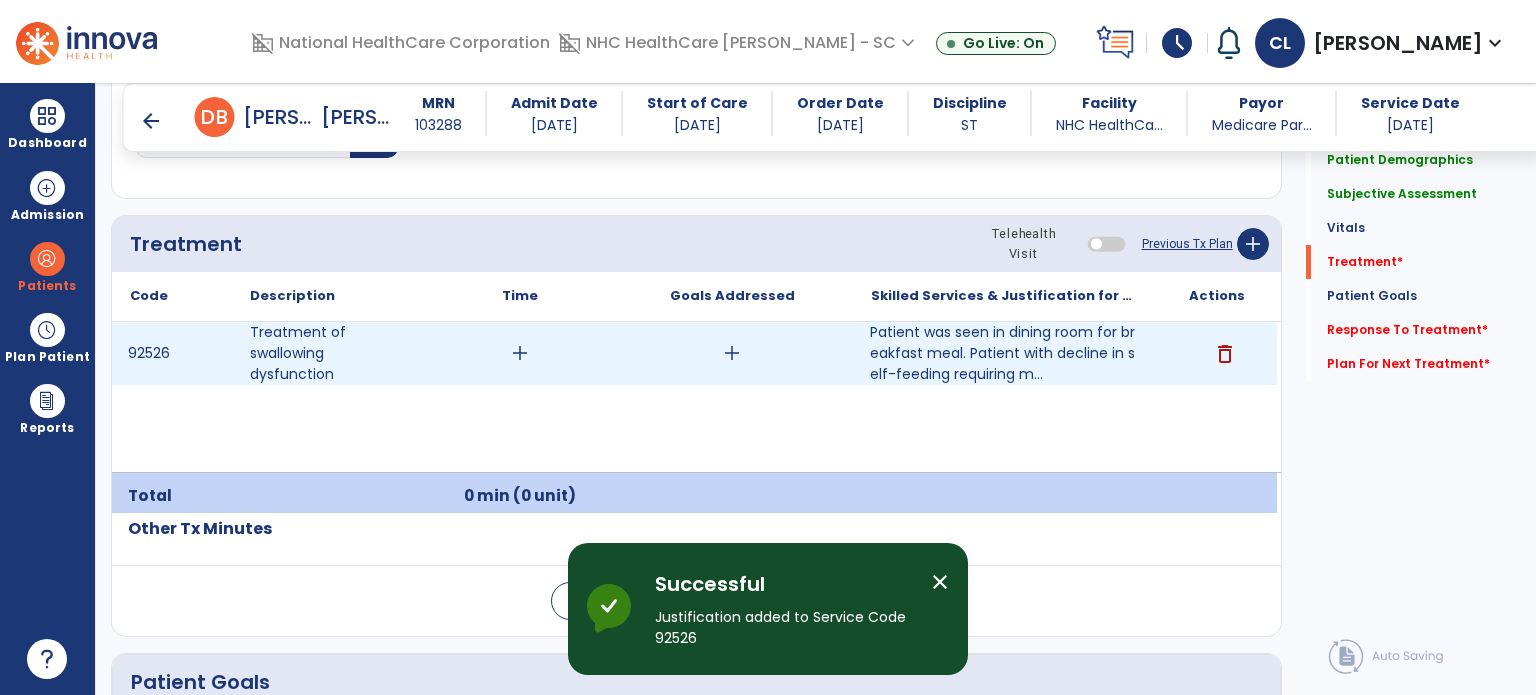 click on "add" at bounding box center [520, 353] 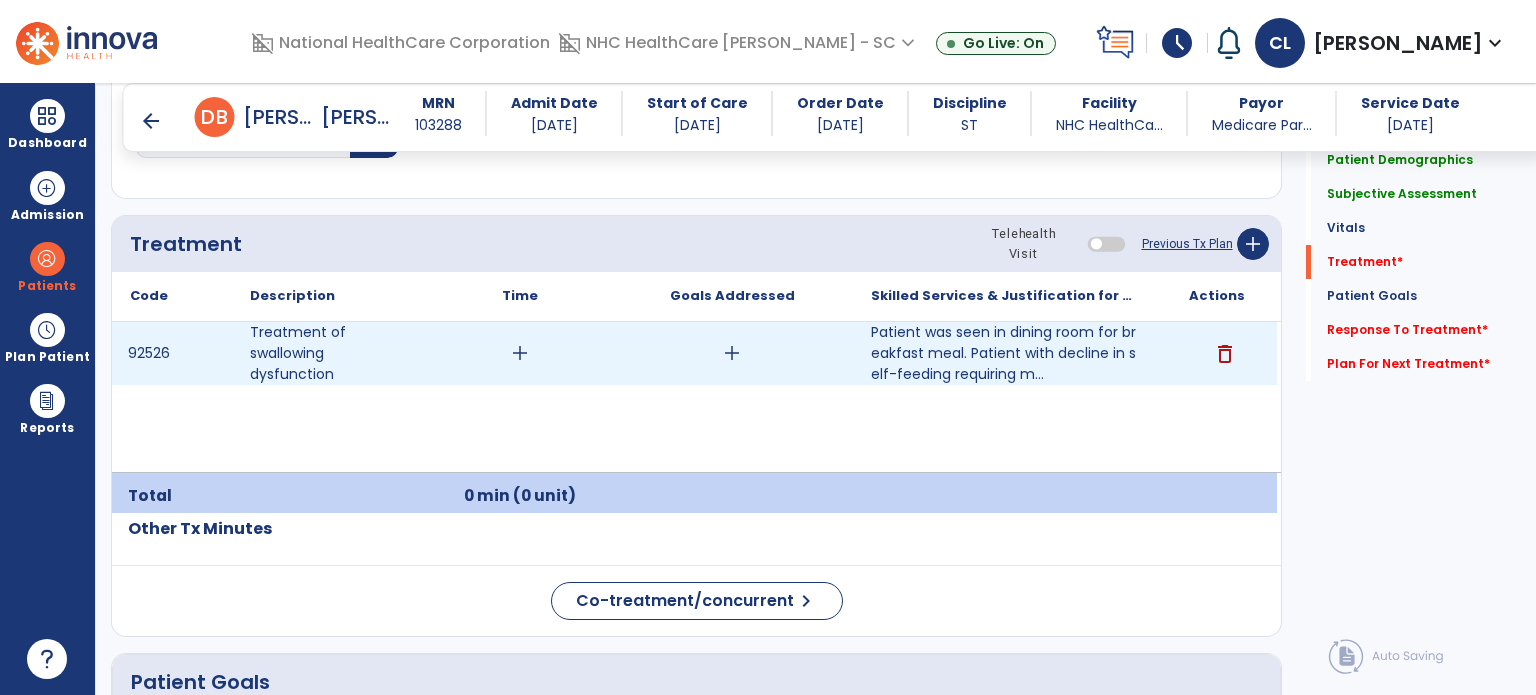 click on "add" at bounding box center (520, 353) 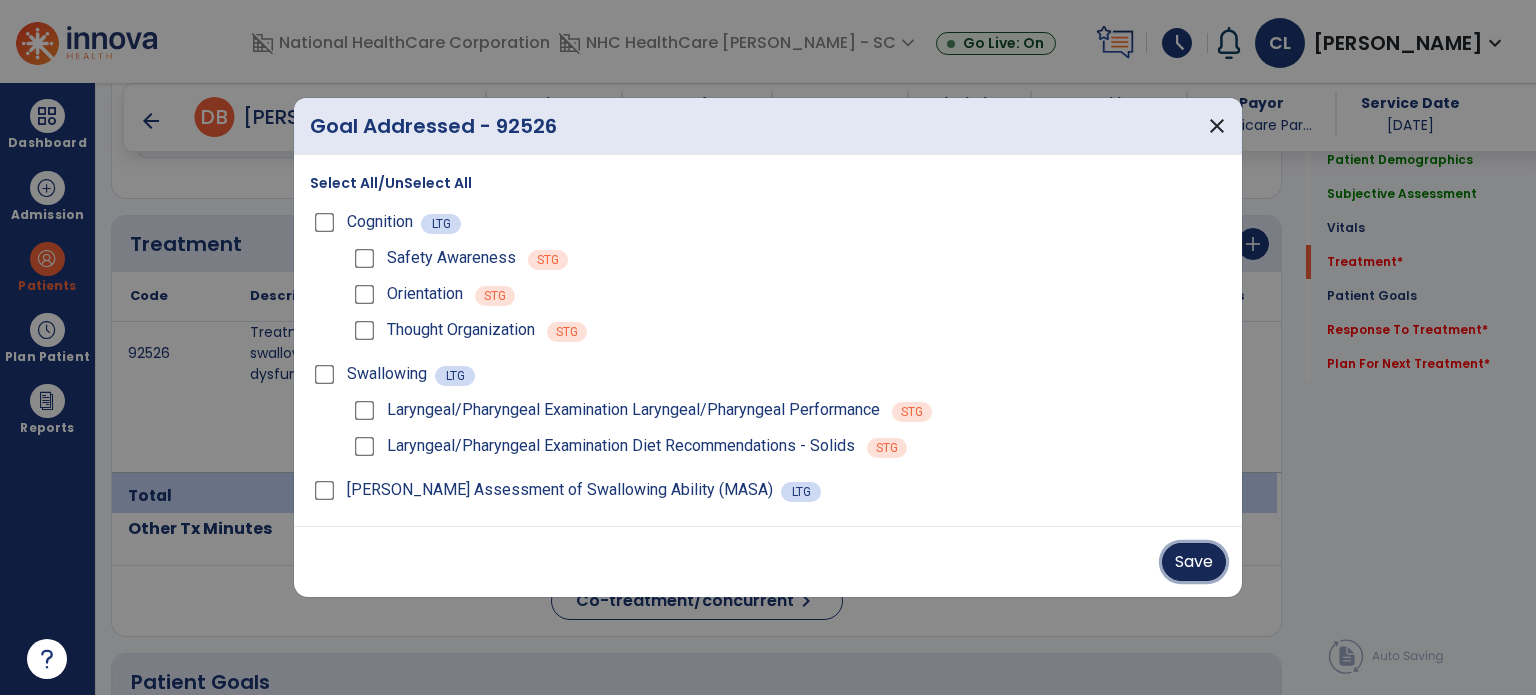 click on "Save" at bounding box center (1194, 562) 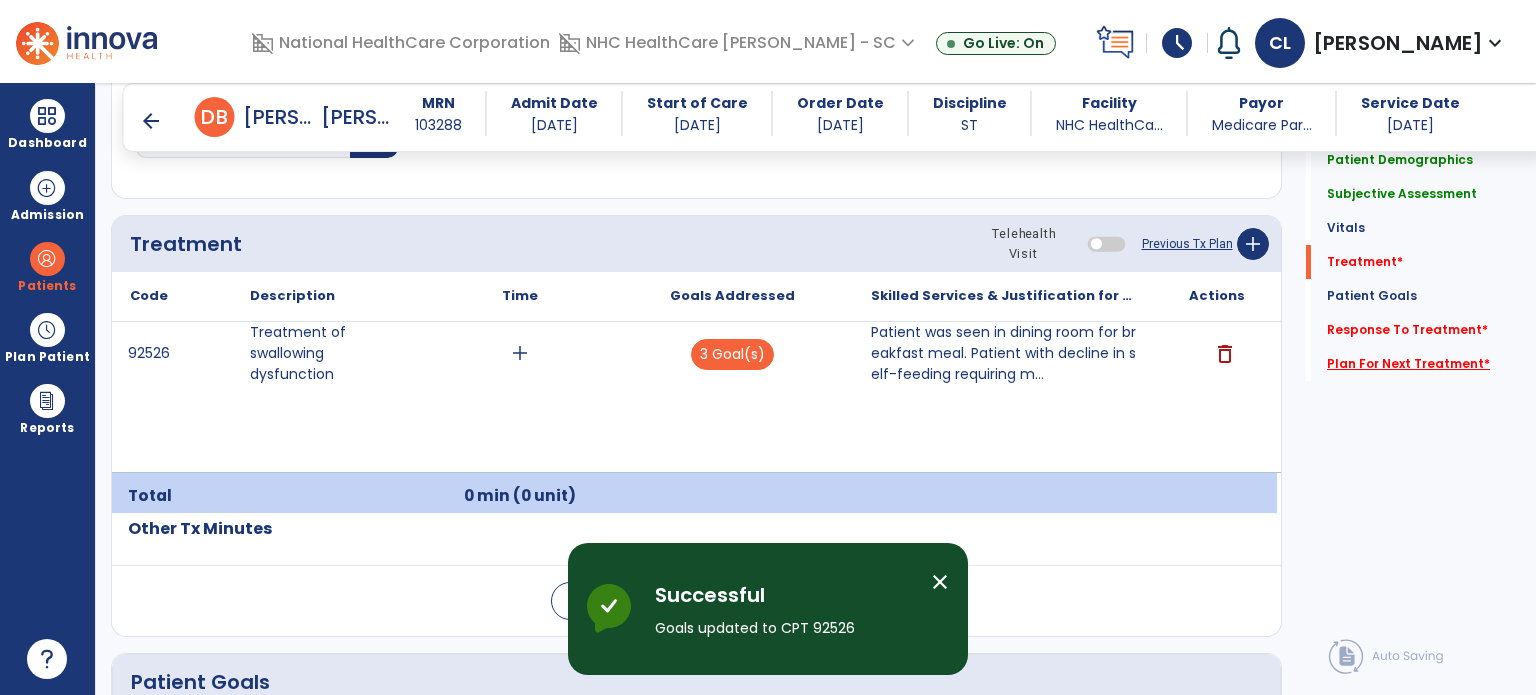 click on "Plan For Next Treatment   *" 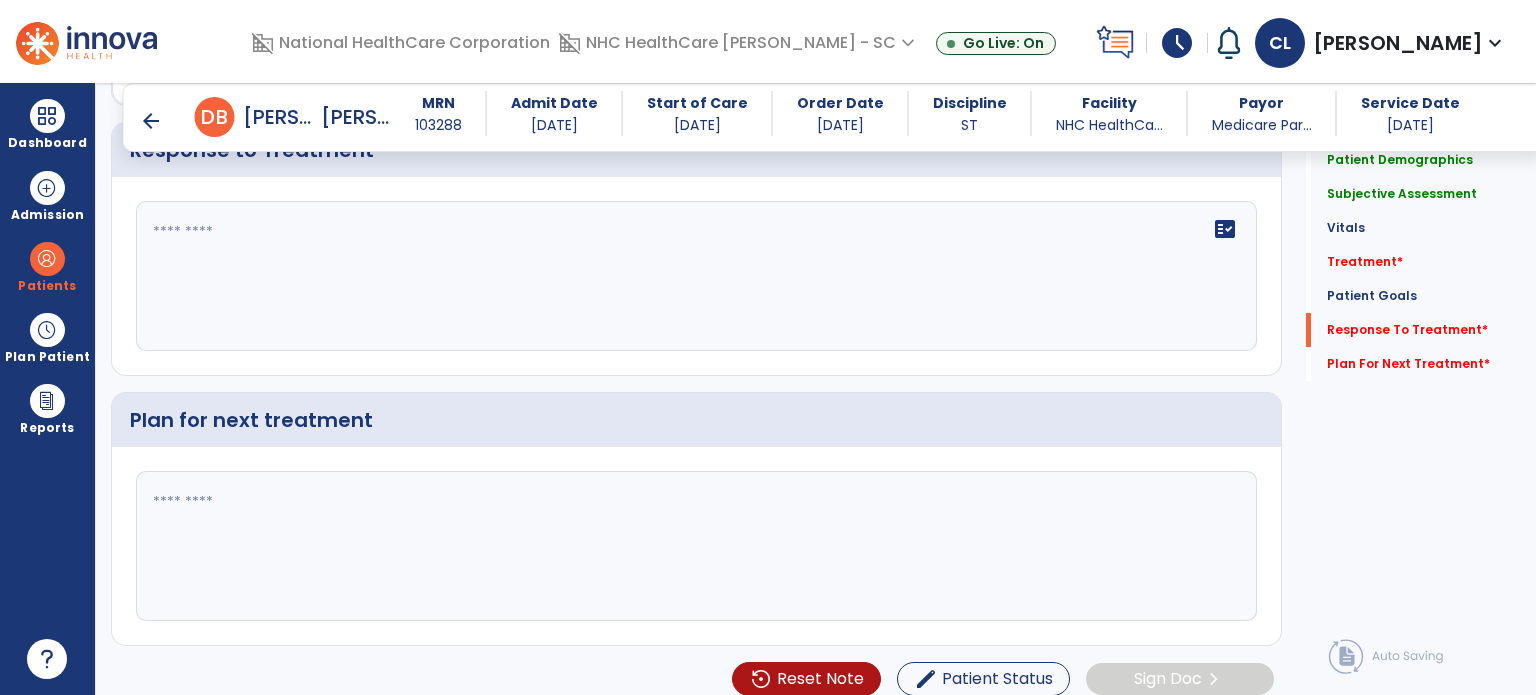 scroll, scrollTop: 3057, scrollLeft: 0, axis: vertical 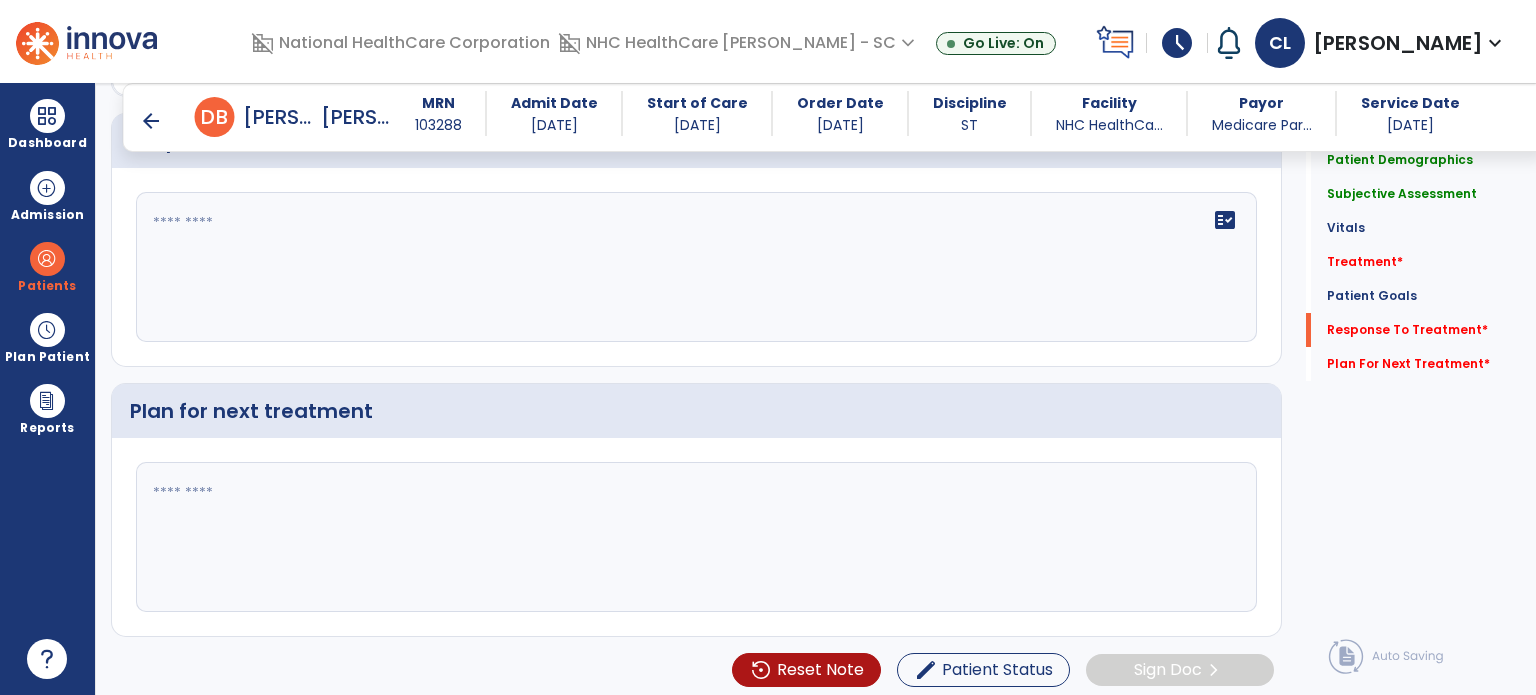 click 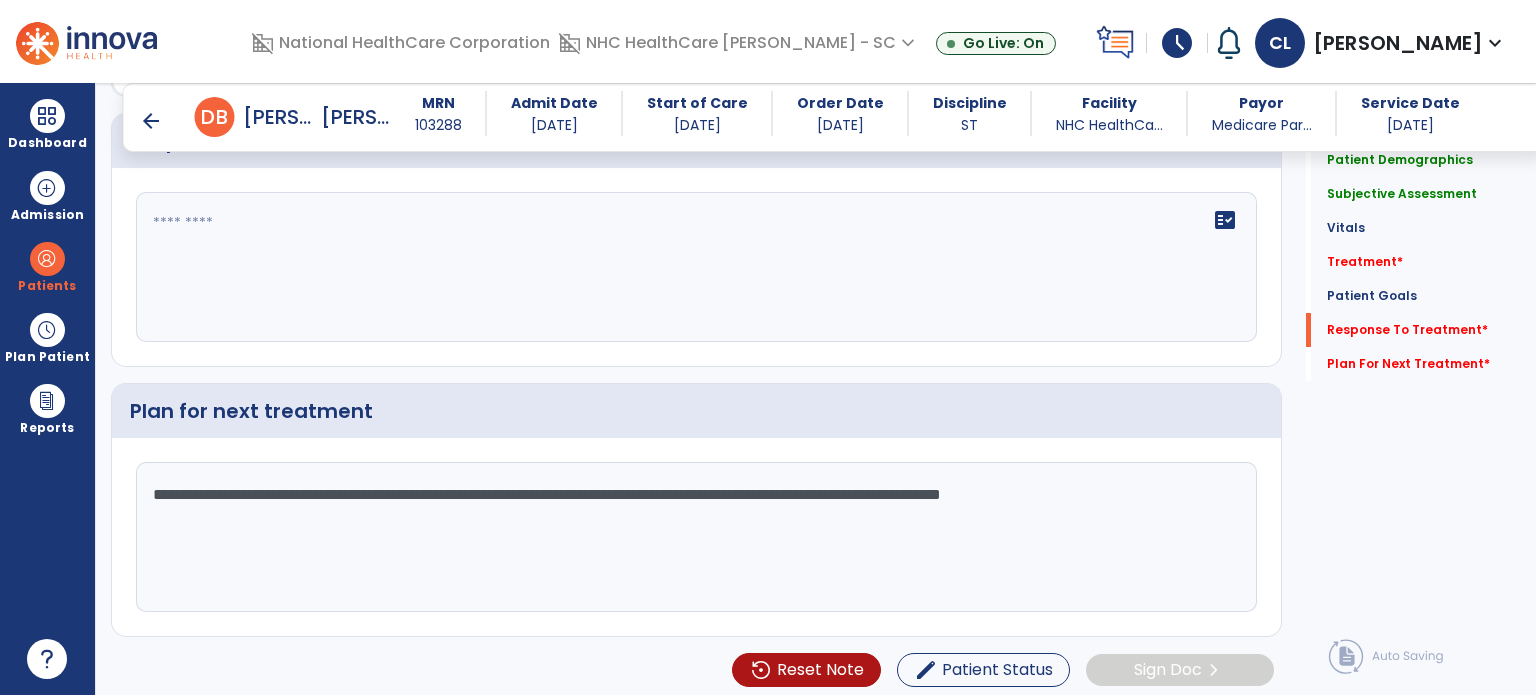 type on "**********" 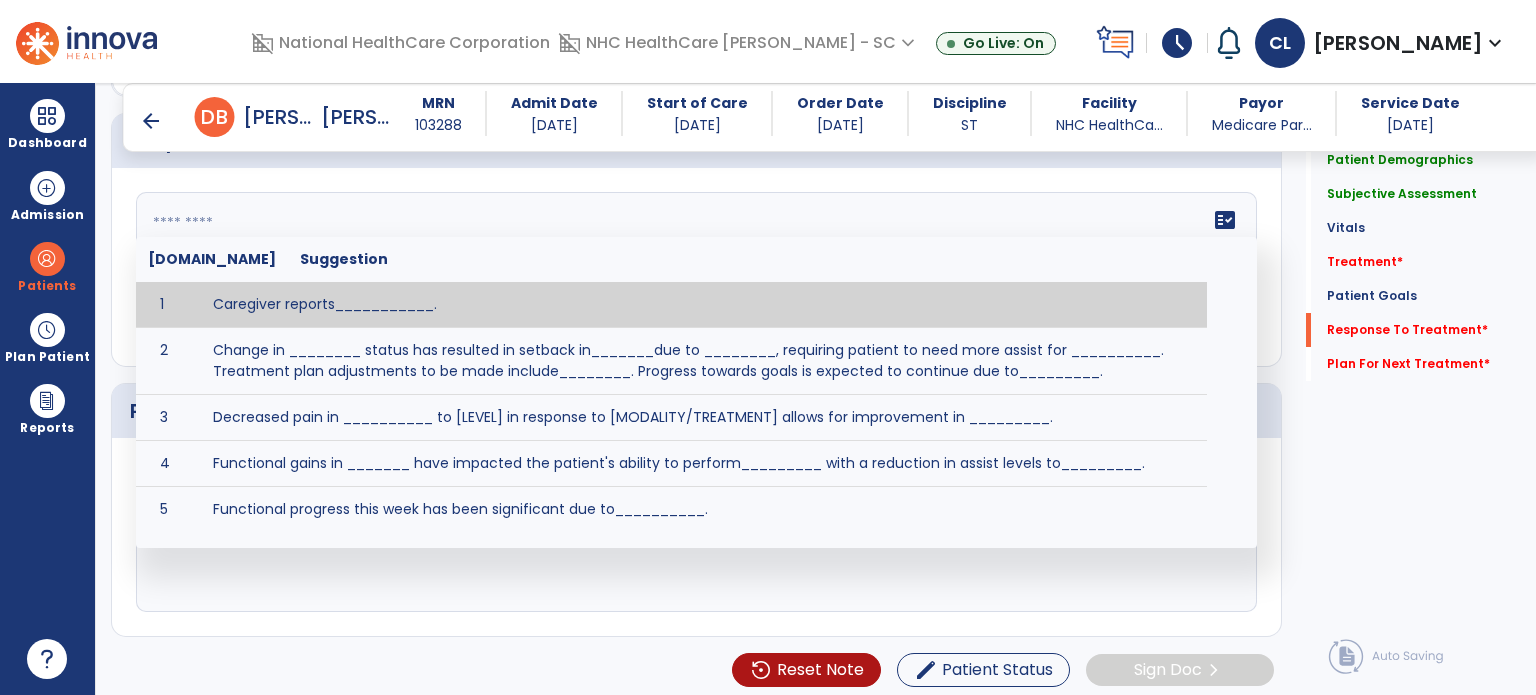 click on "fact_check  [DOMAIN_NAME] Suggestion 1 Caregiver reports___________. 2 Change in ________ status has resulted in setback in_______due to ________, requiring patient to need more assist for __________.   Treatment plan adjustments to be made include________.  Progress towards goals is expected to continue due to_________. 3 Decreased pain in __________ to [LEVEL] in response to [MODALITY/TREATMENT] allows for improvement in _________. 4 Functional gains in _______ have impacted the patient's ability to perform_________ with a reduction in assist levels to_________. 5 Functional progress this week has been significant due to__________. 6 Gains in ________ have improved the patient's ability to perform ______with decreased levels of assist to___________. 7 Improvement in ________allows patient to tolerate higher levels of challenges in_________. 8 Pain in [AREA] has decreased to [LEVEL] in response to [TREATMENT/MODALITY], allowing fore ease in completing__________. 9 10 11 12 13 14 15 16 17 18 19 20 21" 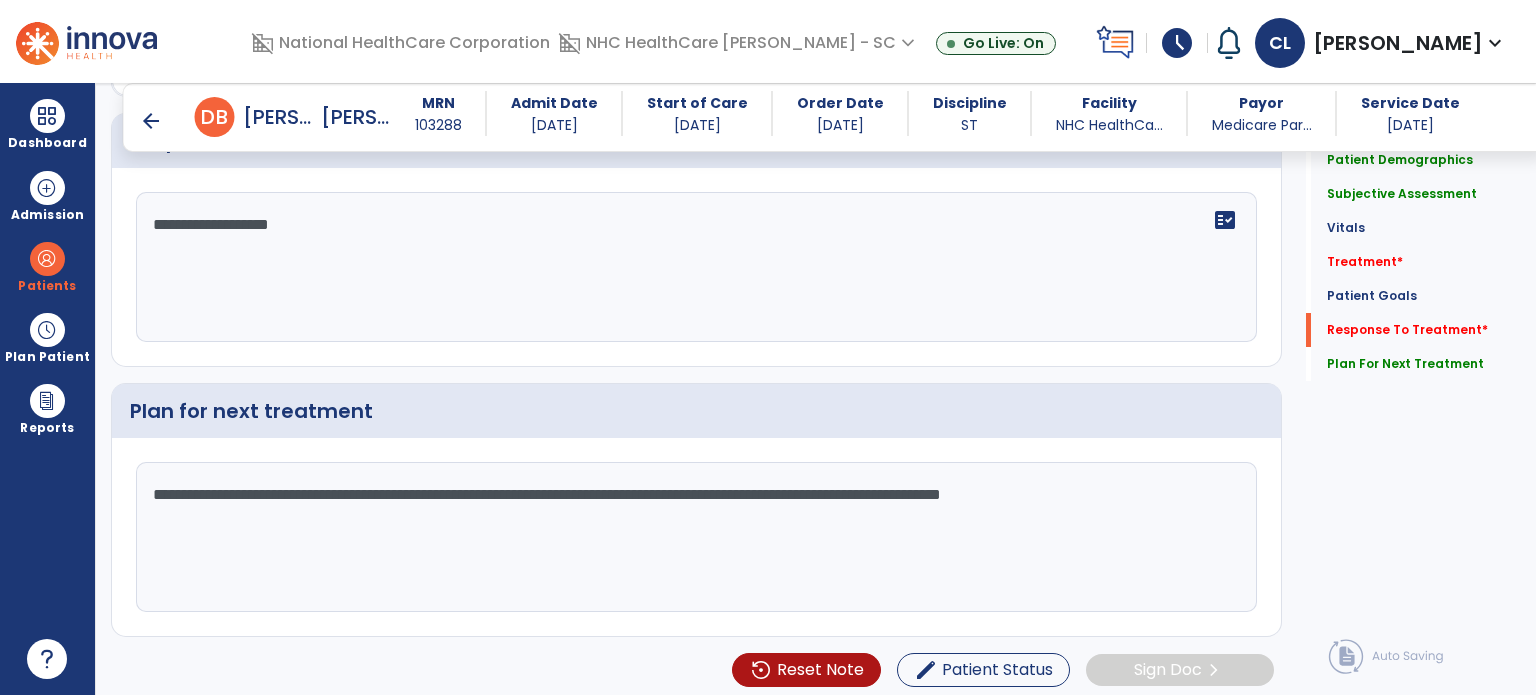 click on "**********" 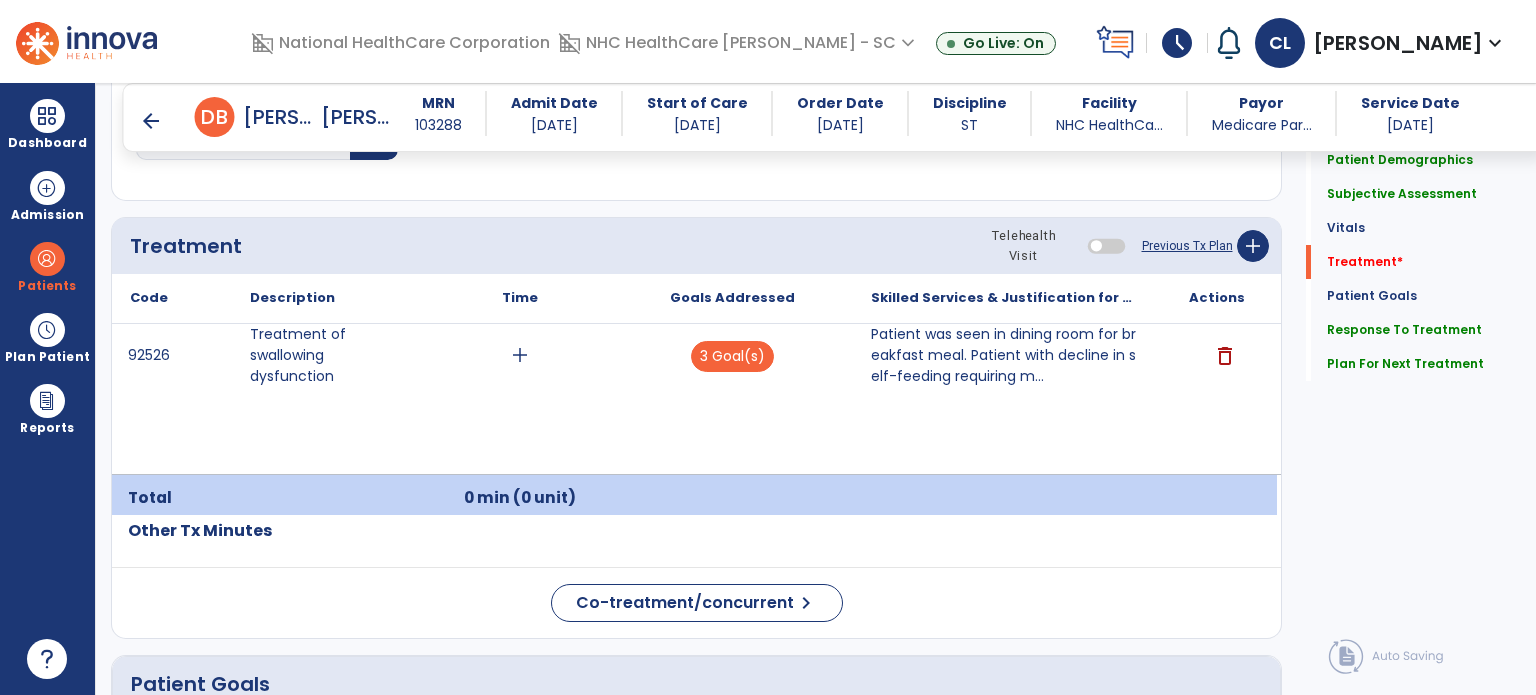 scroll, scrollTop: 1141, scrollLeft: 0, axis: vertical 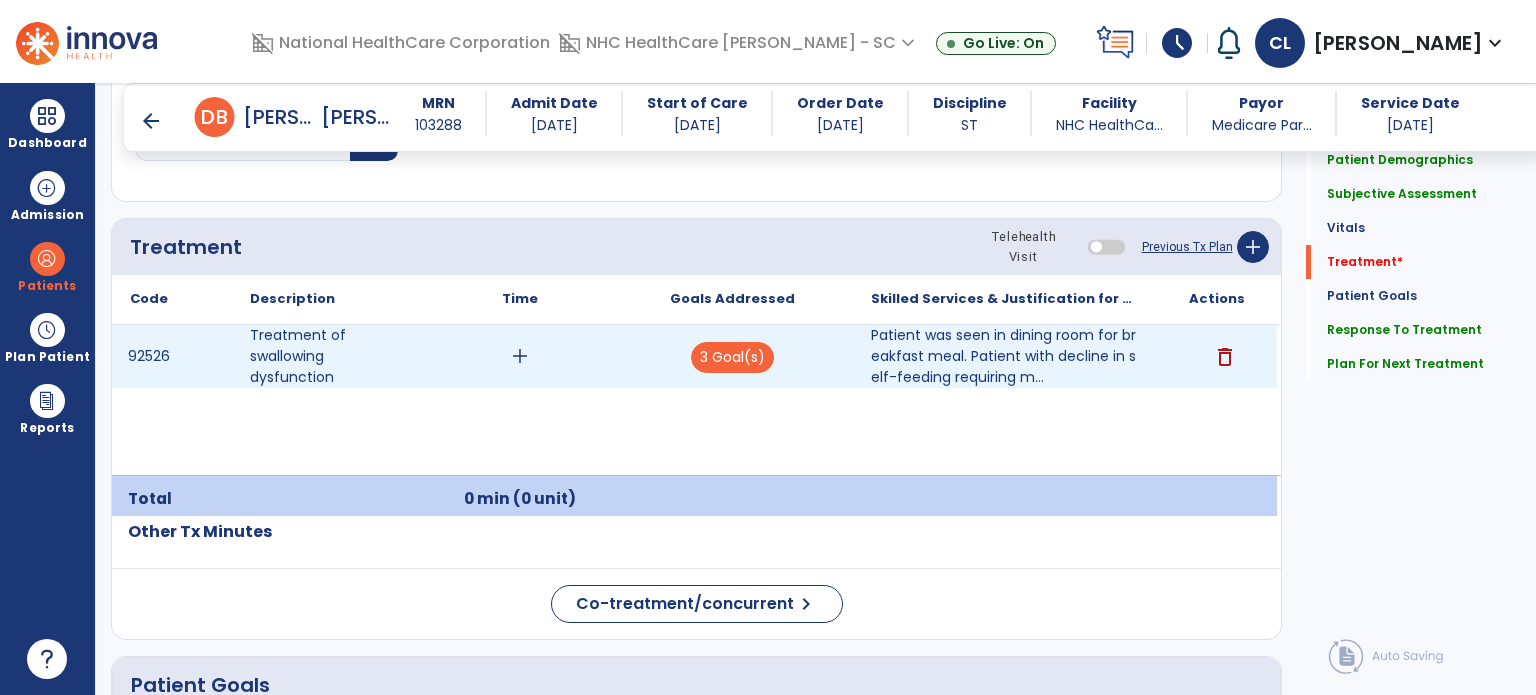 type on "**********" 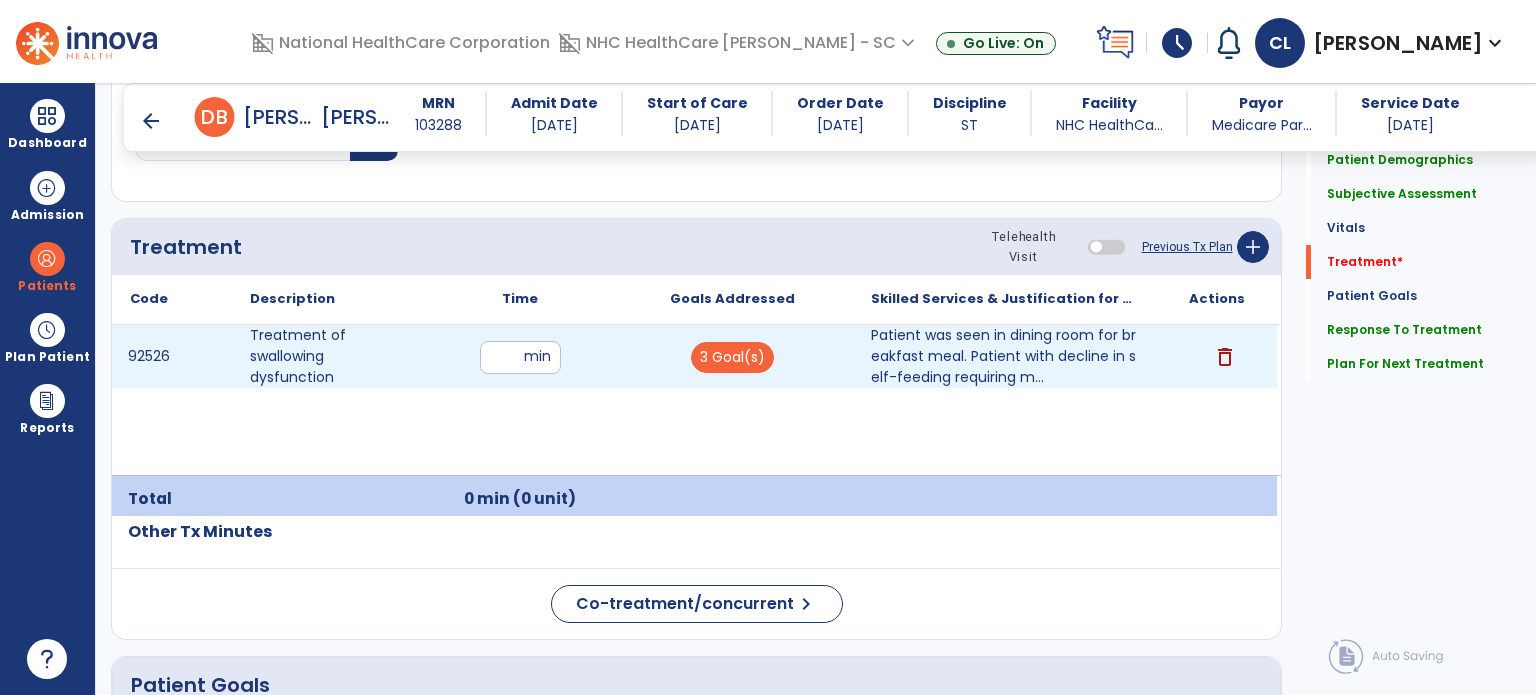 type on "**" 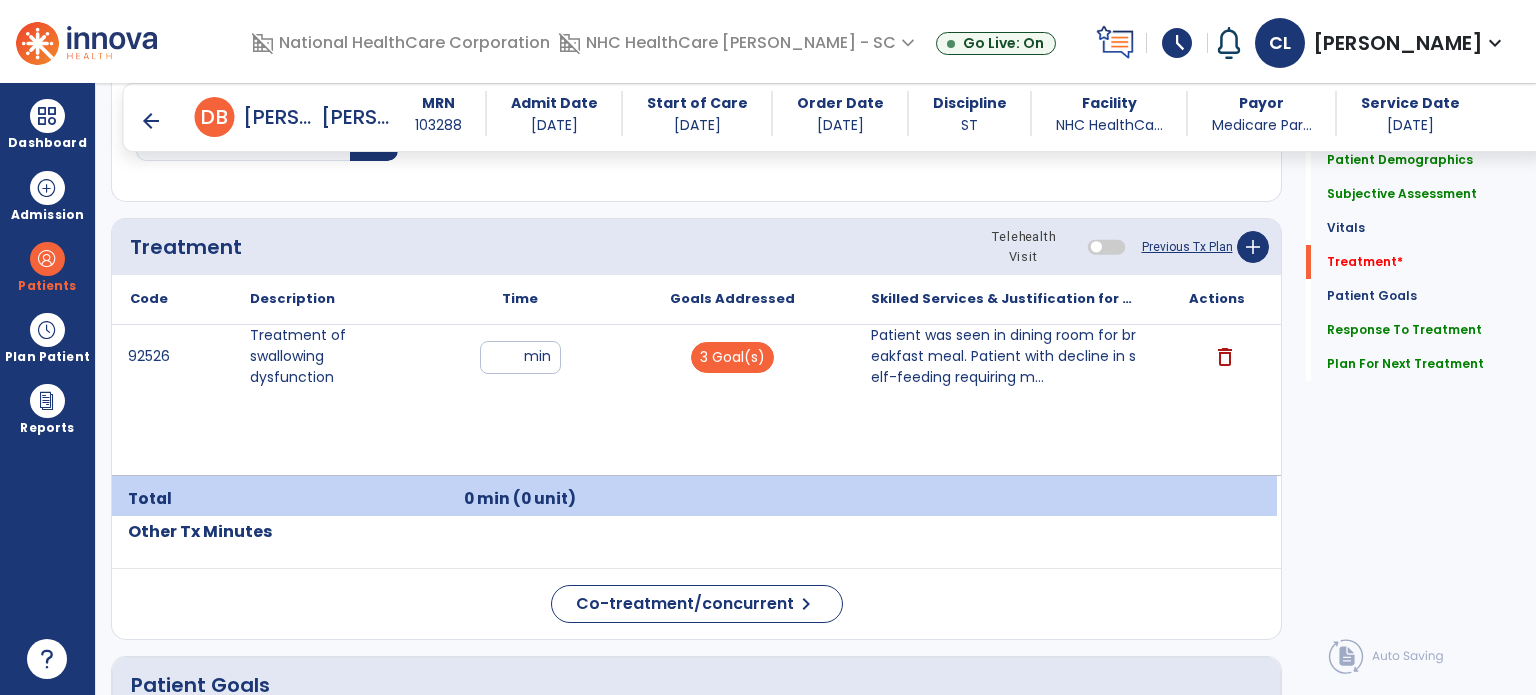 click on "92526  Treatment of swallowing dysfunction  ** min  3 Goal(s)  Patient was seen in dining room for breakfast meal. Patient with decline in self-feeding requiring m...   Patient was seen in dining room for breakfast meal. Patient with decline in self-feeding requiring max cueing and 1:1 feeding assistance. Patient with prolonged bolus hold, at times requiring cueing to swallow. Patient continues to present with consistent throat clearing and [MEDICAL_DATA] throughout meal. Patient presenting with coughing episodes resulting in expectorating foods x4 during meal. Patient appears weak following hospitalization. Of note, patient receiving antibiotics to treat UTI. Patient with significant change in cognition and swallowing abilities. For safety, d/c soft sandwiches on trays at this time. ST communicated recommendations with dietary staff.   delete" at bounding box center [694, 400] 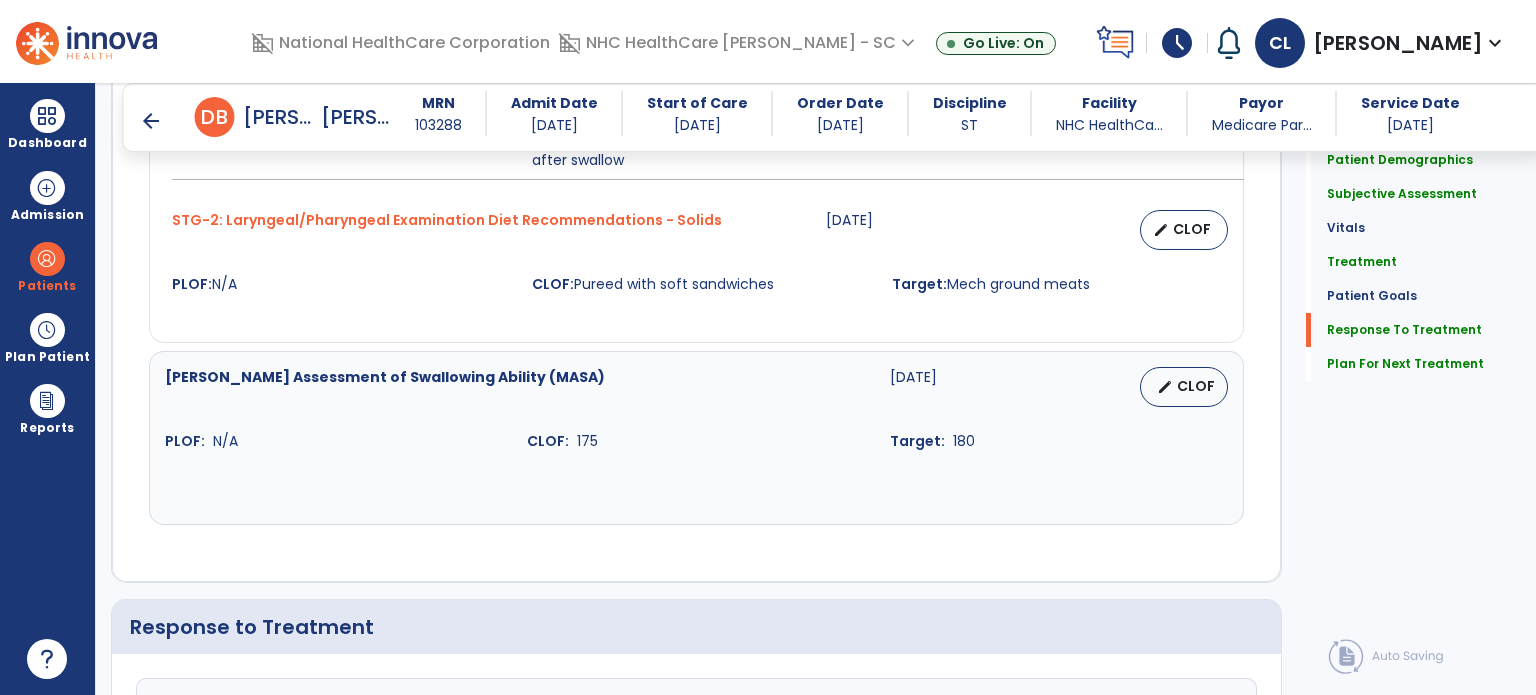 scroll, scrollTop: 3057, scrollLeft: 0, axis: vertical 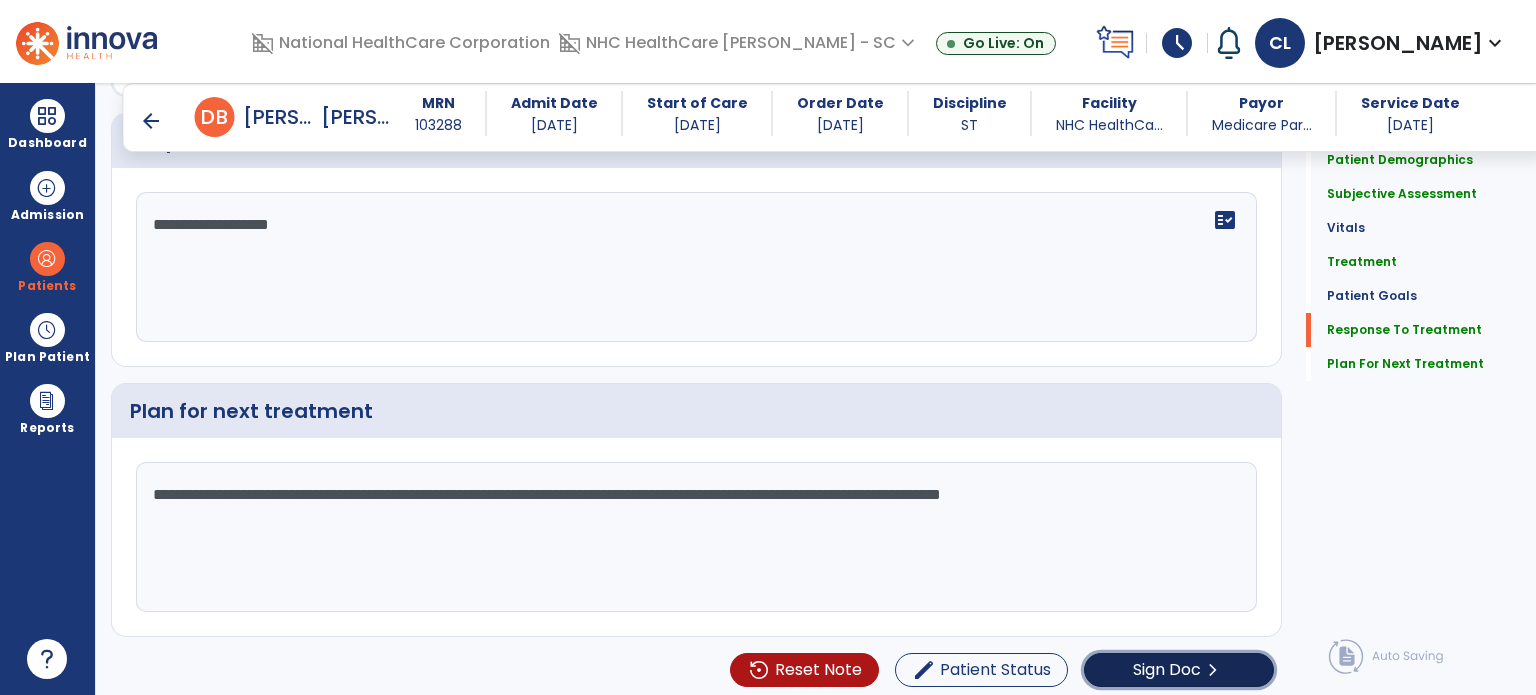 click on "Sign Doc  chevron_right" 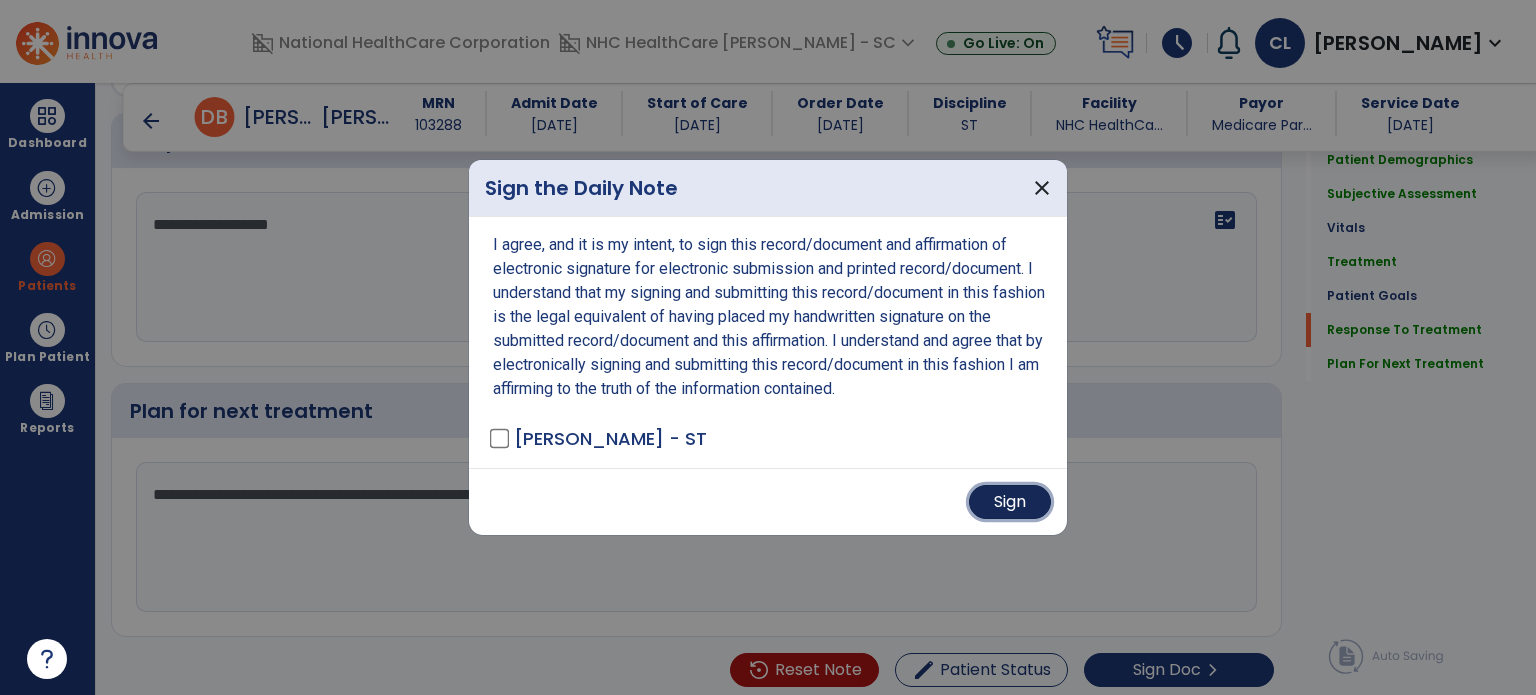 click on "Sign" at bounding box center (1010, 502) 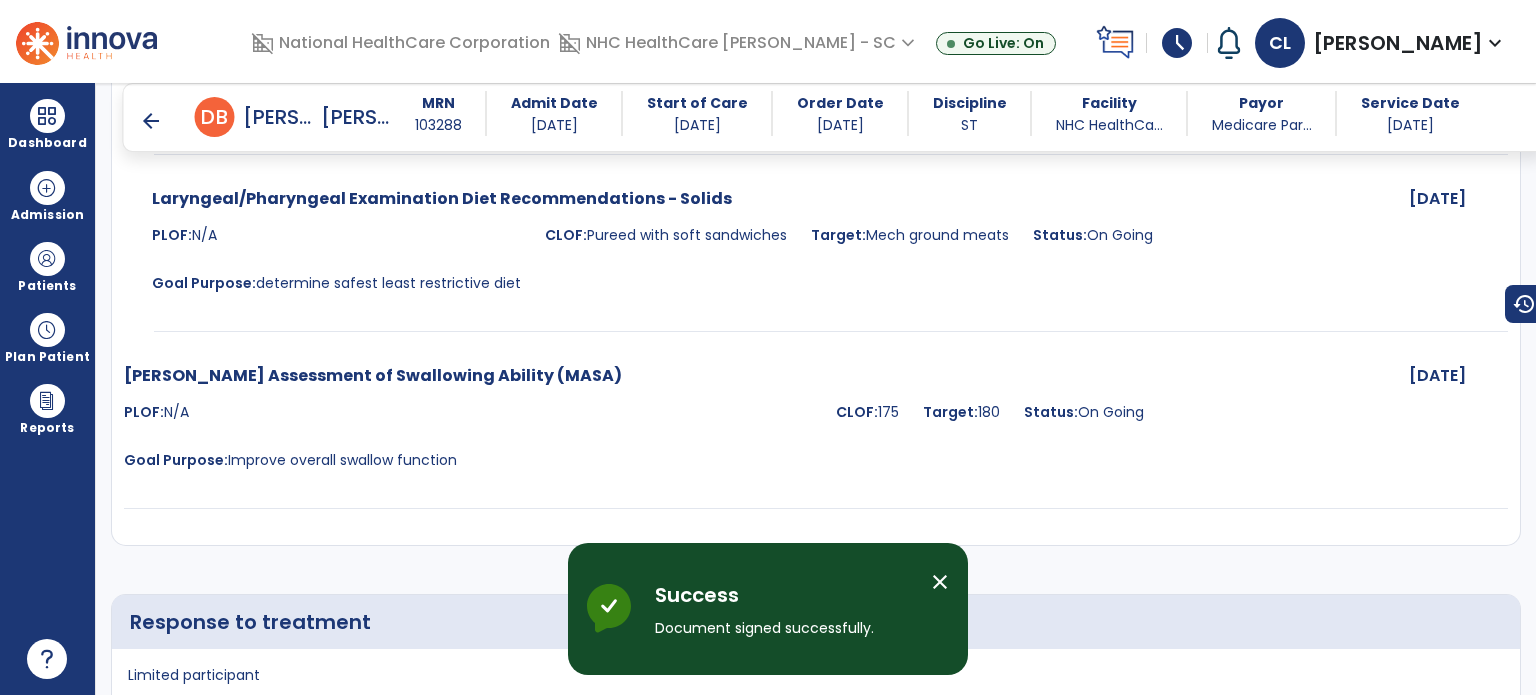 scroll, scrollTop: 4280, scrollLeft: 0, axis: vertical 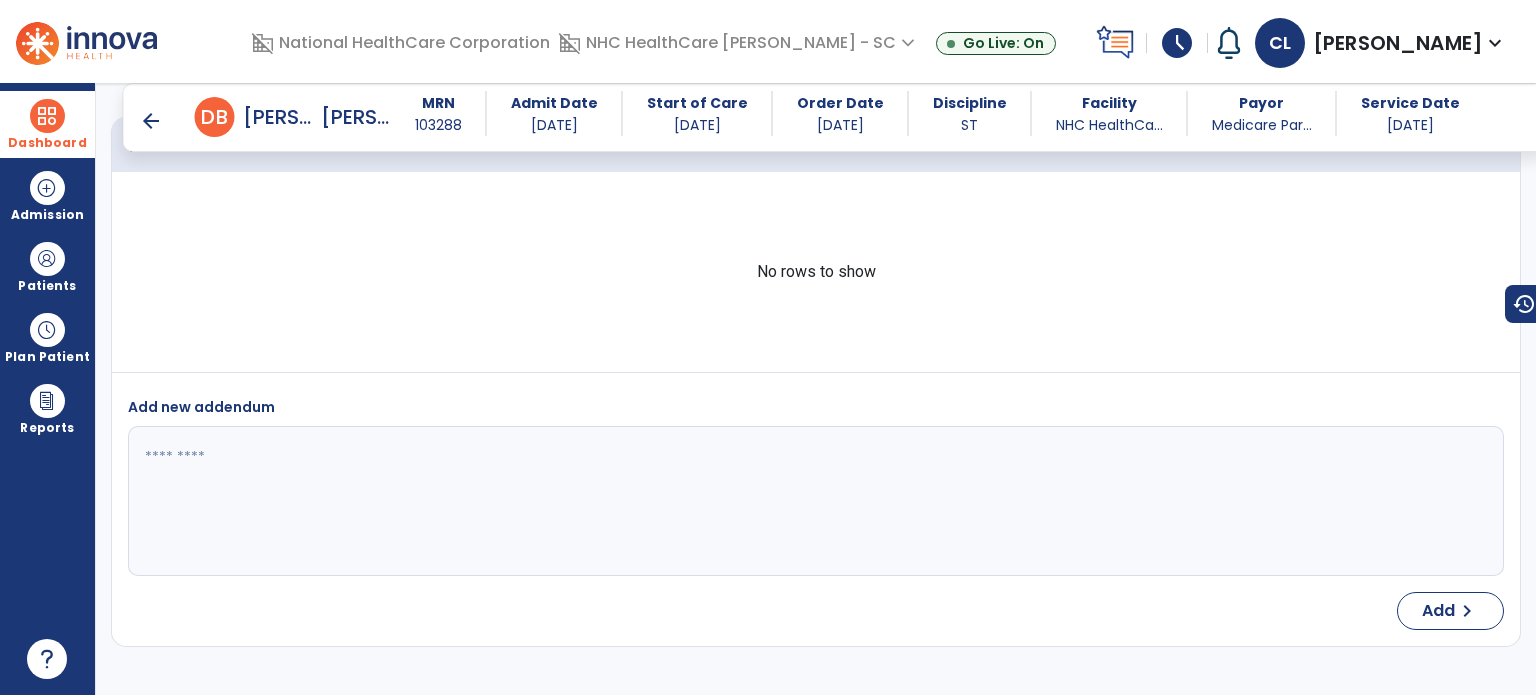 click at bounding box center [47, 116] 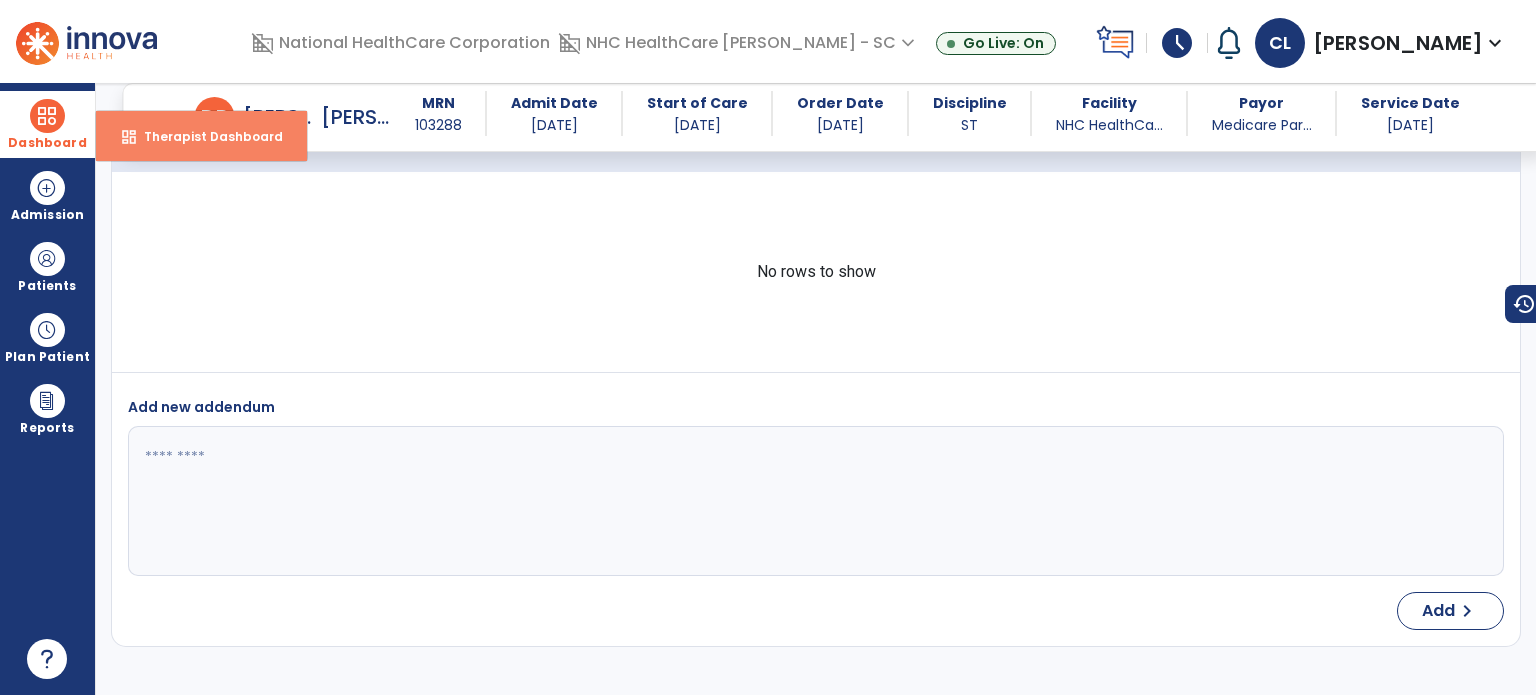click on "dashboard  Therapist Dashboard" at bounding box center (201, 136) 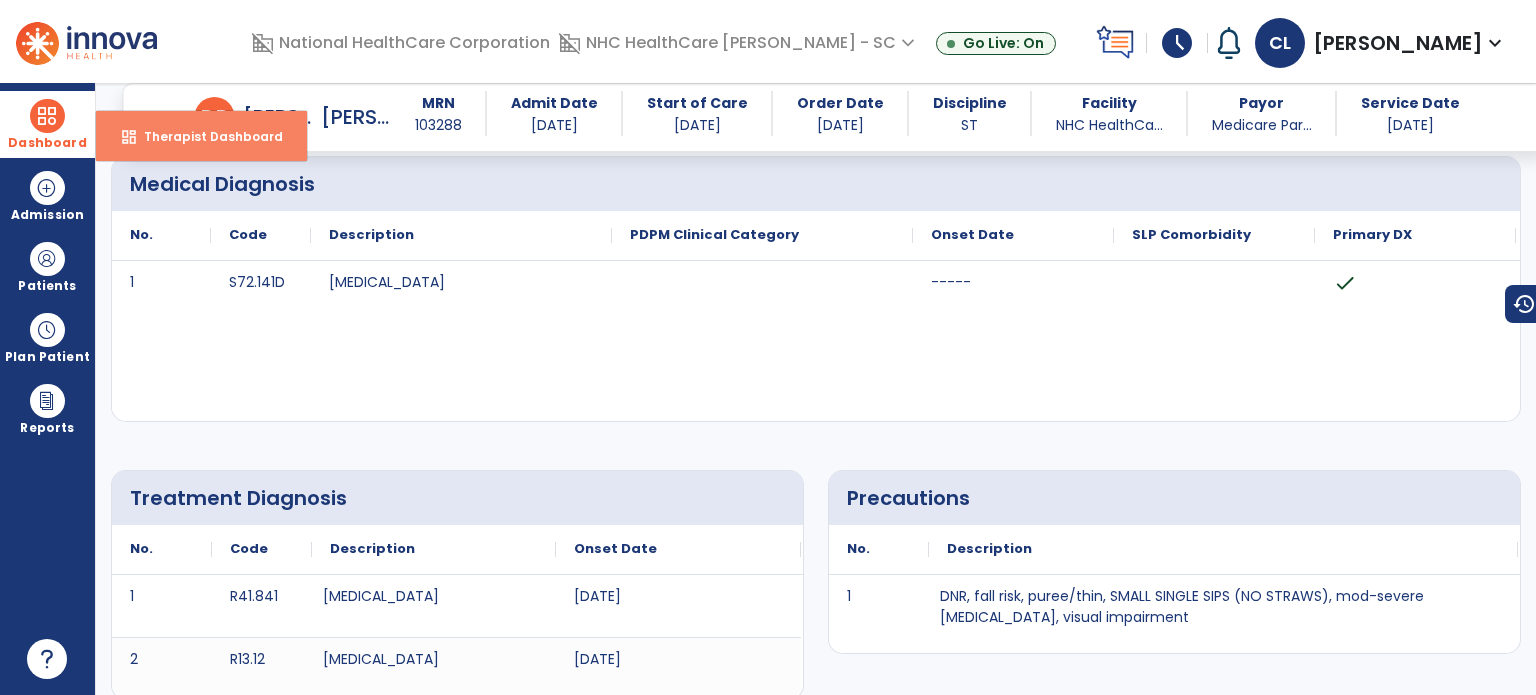 select on "****" 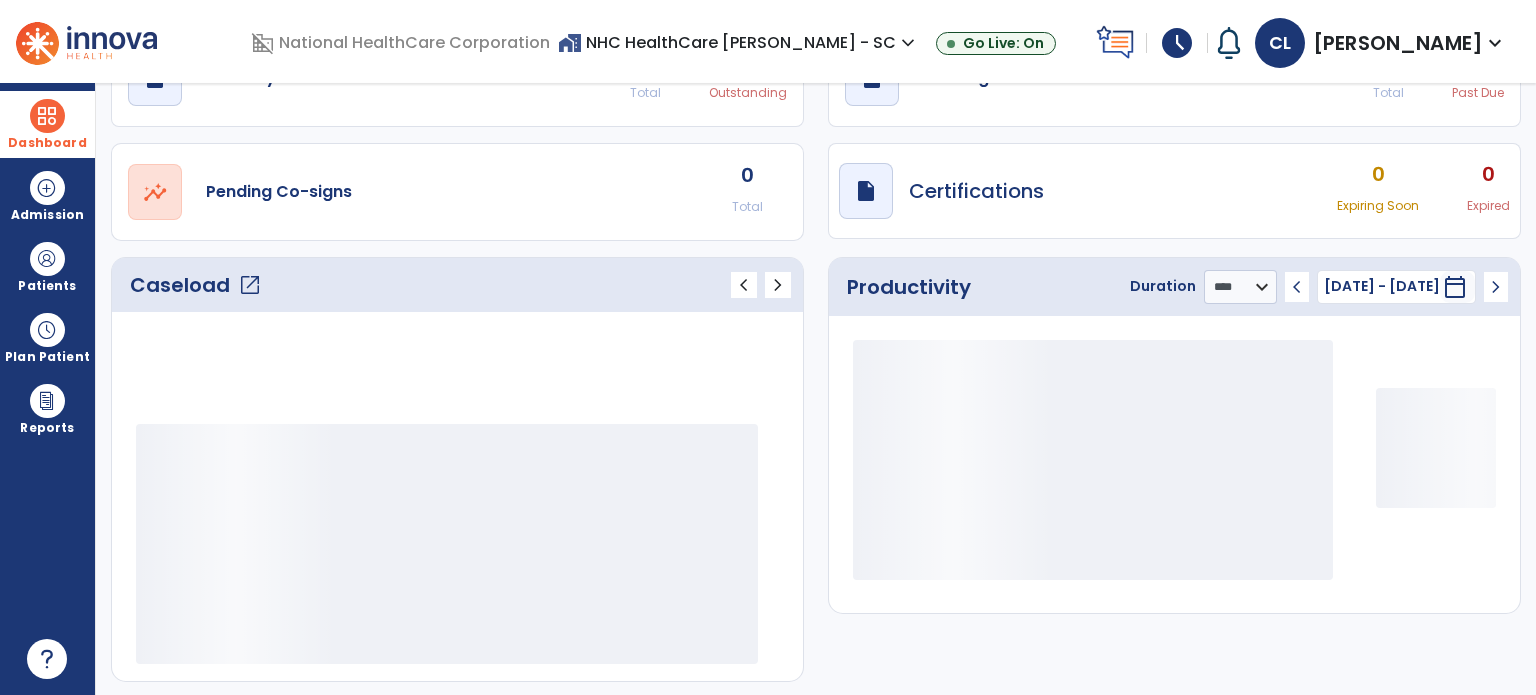 scroll, scrollTop: 52, scrollLeft: 0, axis: vertical 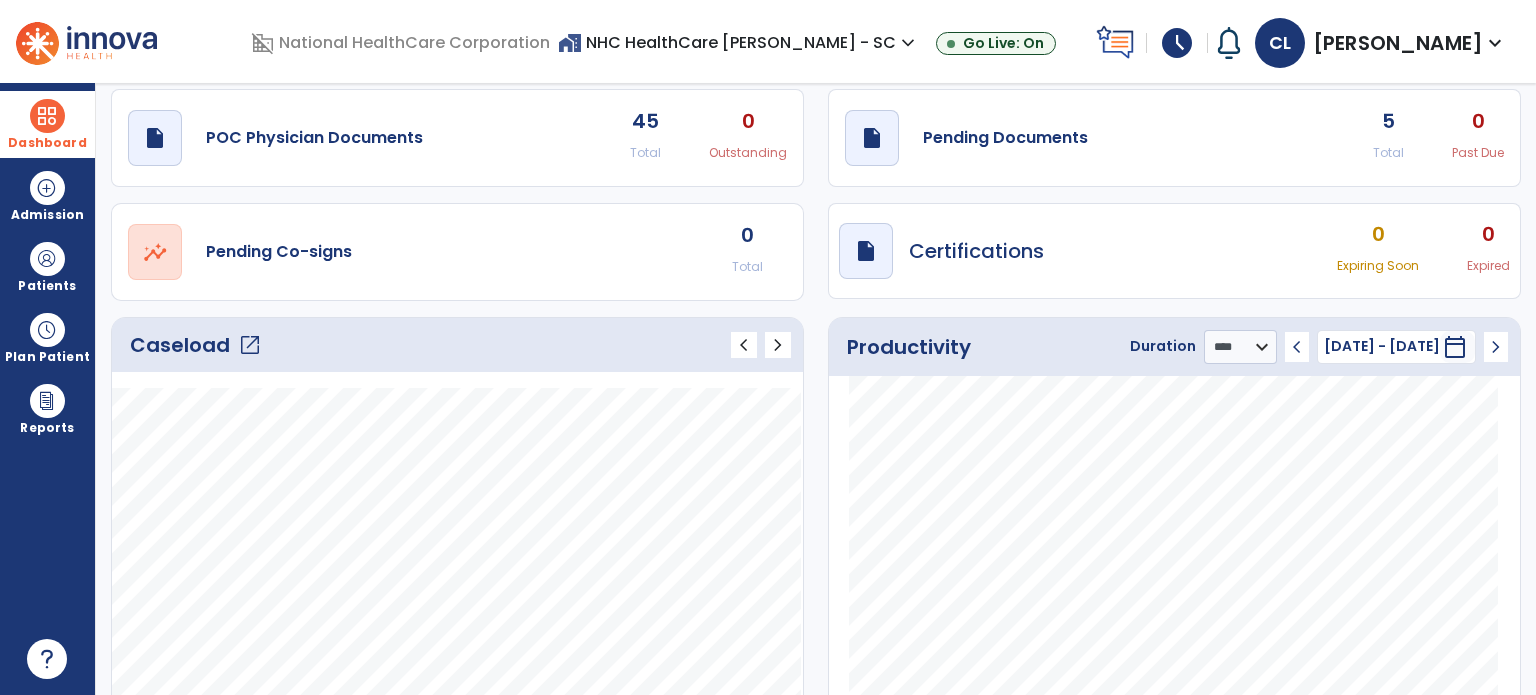 click on "open_in_new" 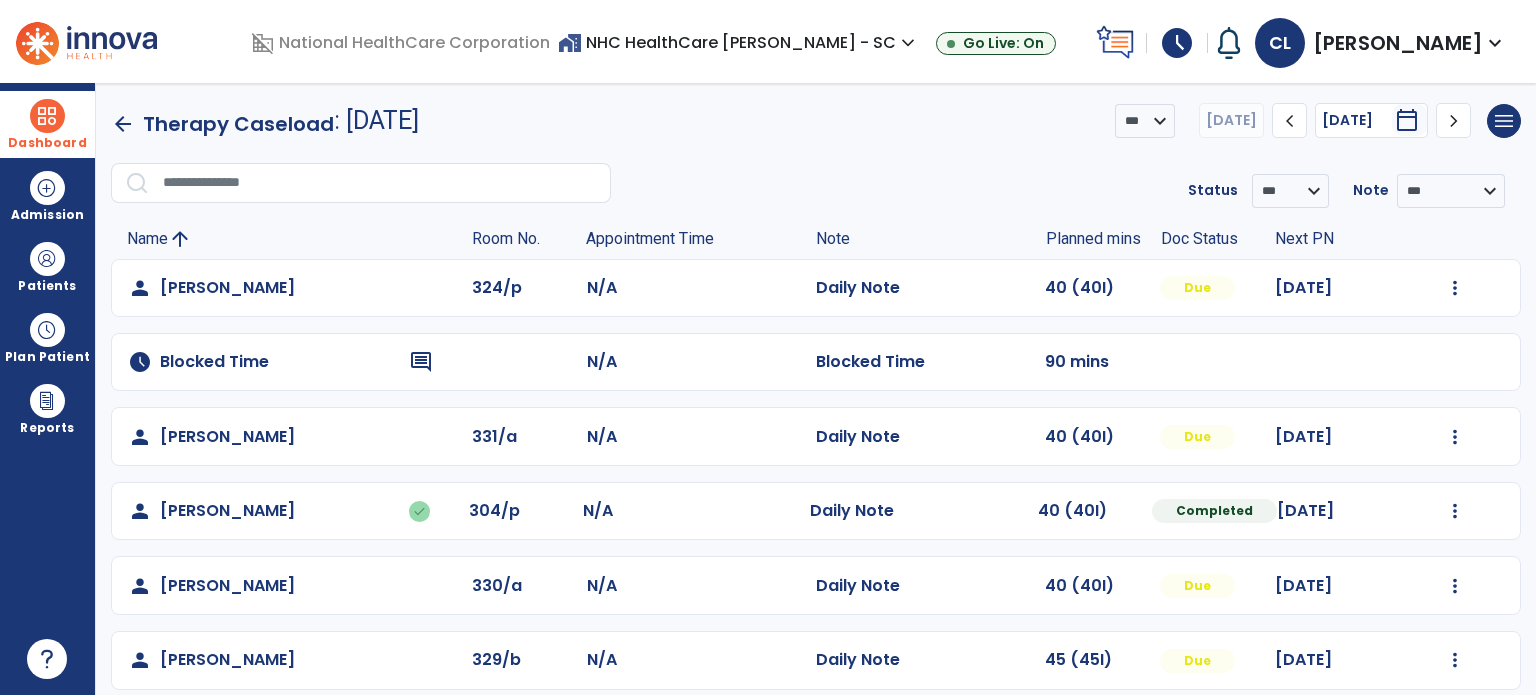 scroll, scrollTop: 93, scrollLeft: 0, axis: vertical 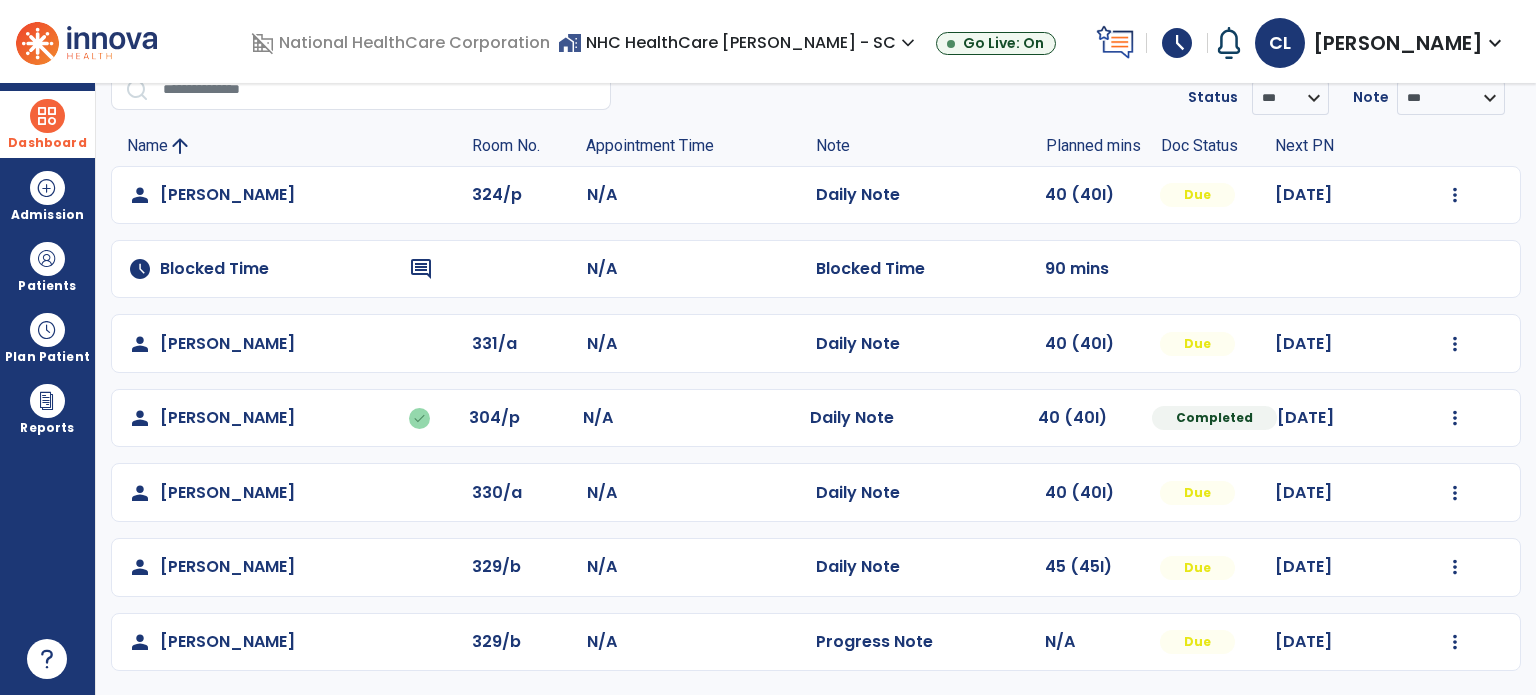 click on "Mark Visit As Complete   Reset Note   Open Document   G + C Mins" 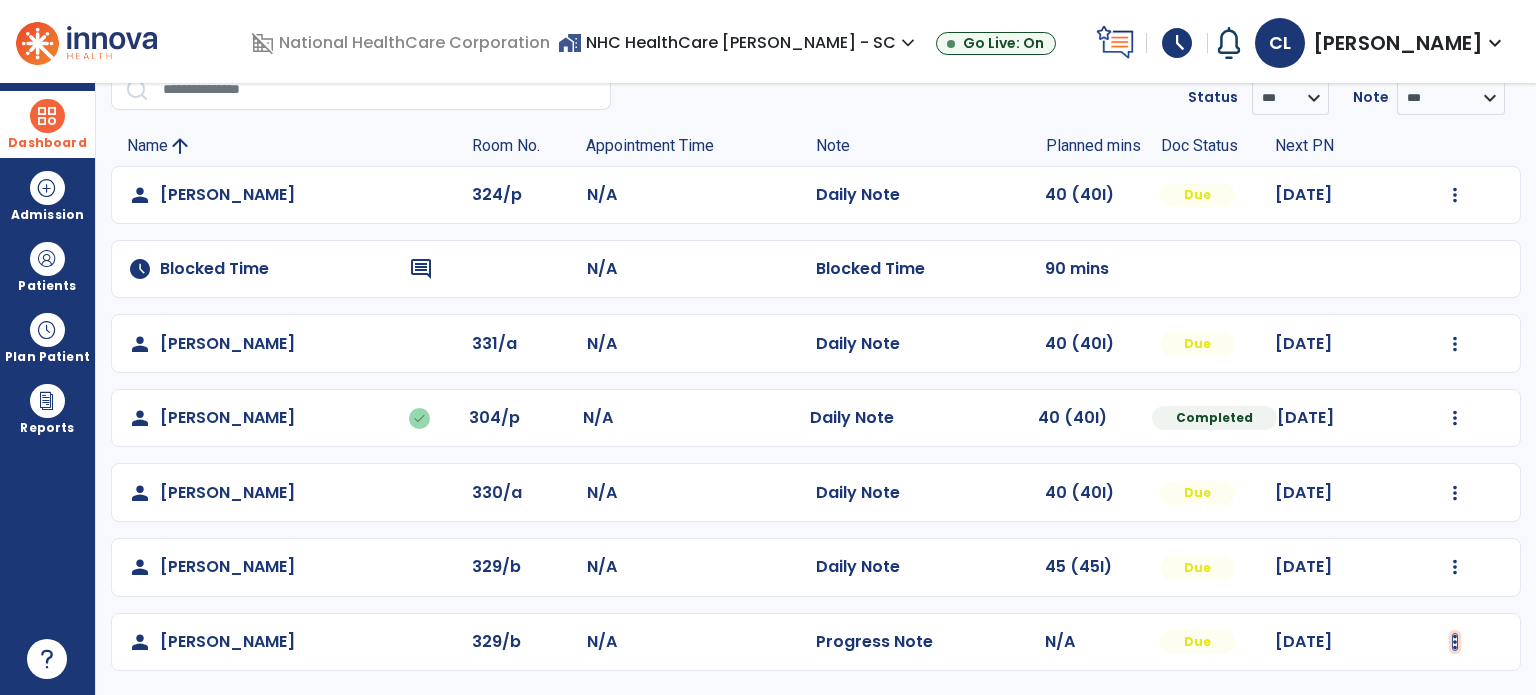 click at bounding box center (1455, 195) 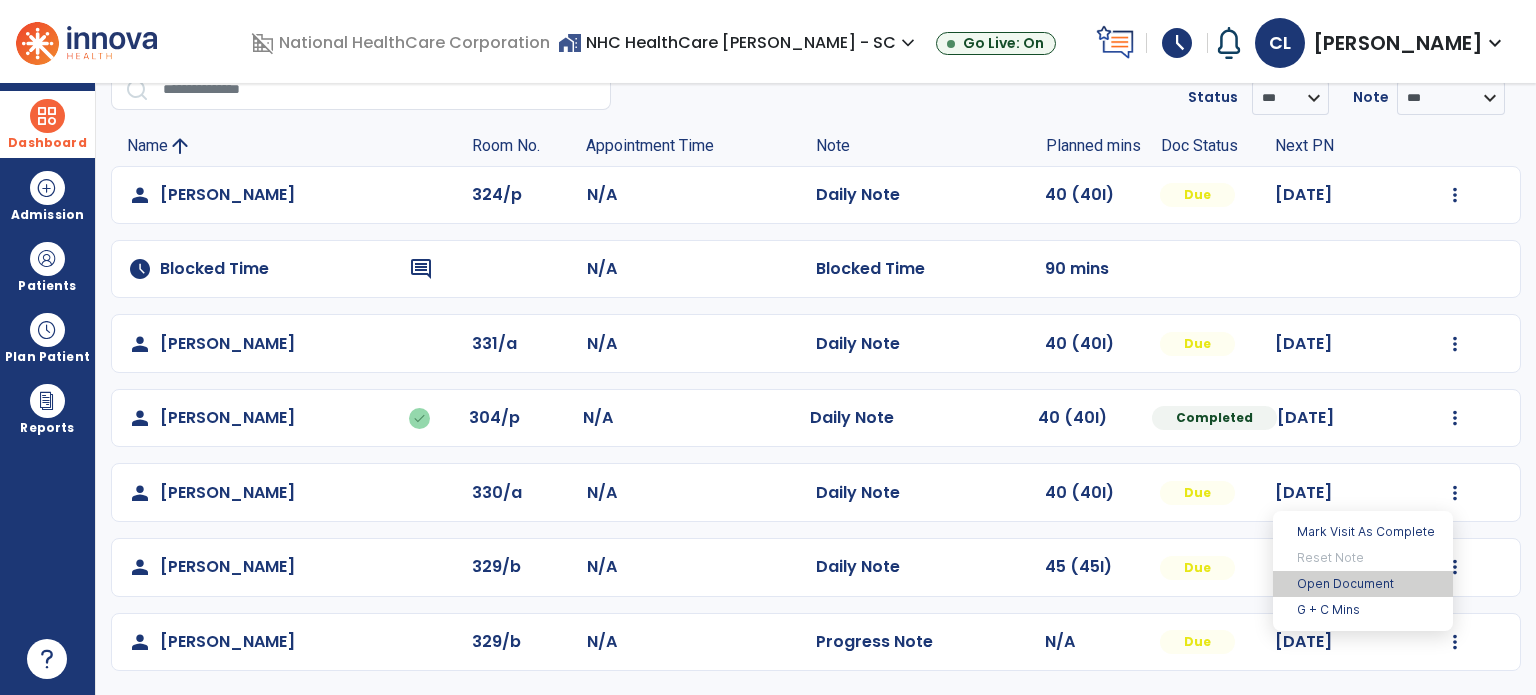 click on "Open Document" at bounding box center [1363, 584] 